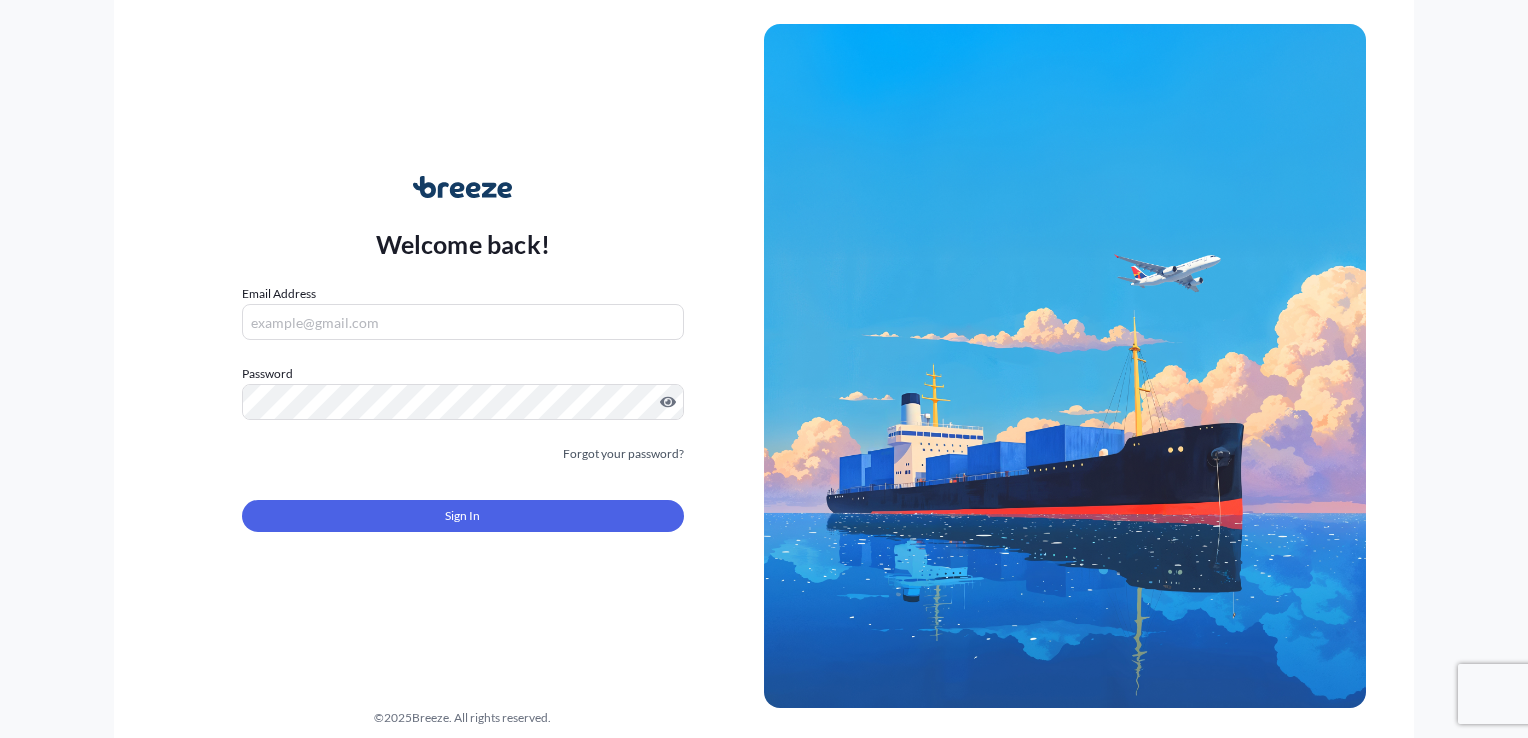 scroll, scrollTop: 0, scrollLeft: 0, axis: both 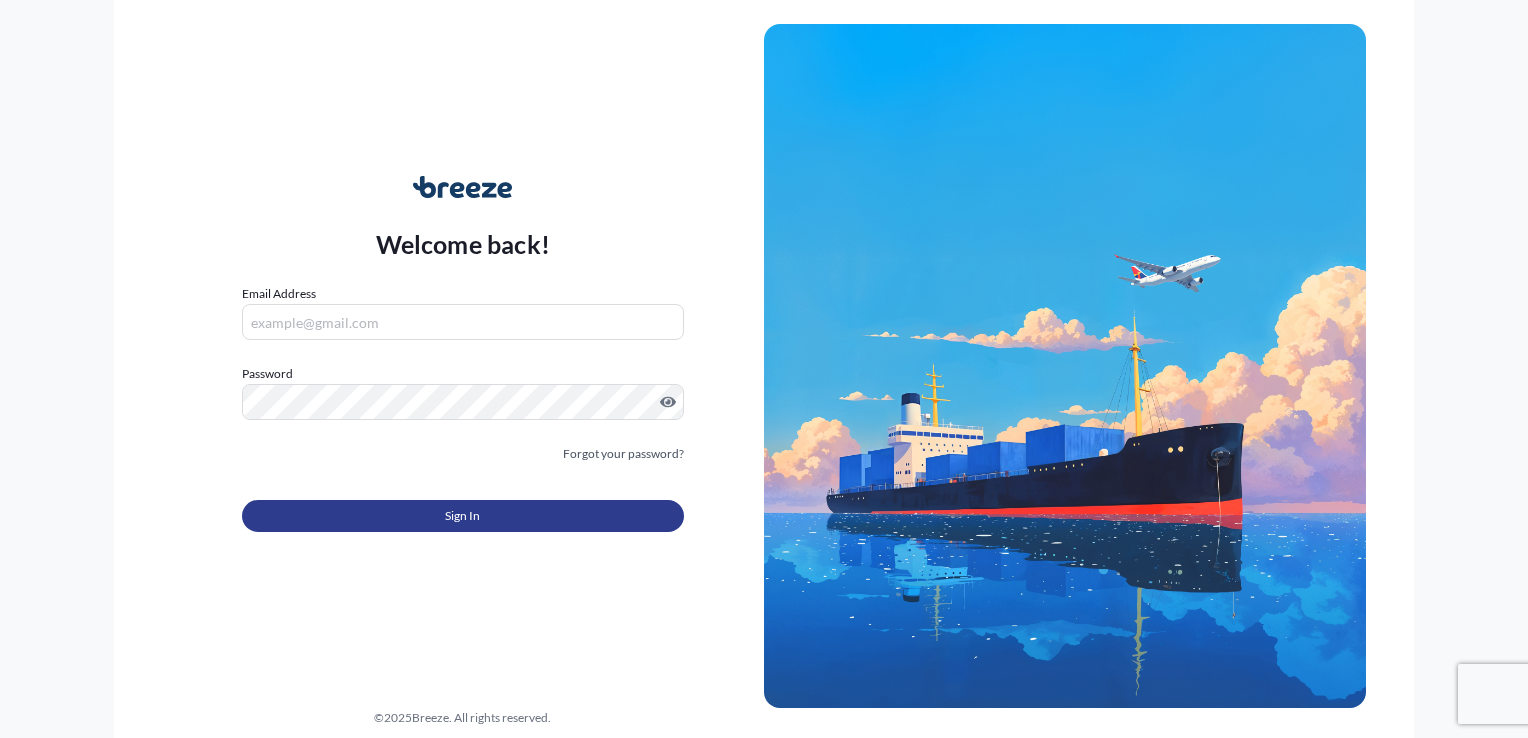 type on "[PERSON_NAME][EMAIL_ADDRESS][DOMAIN_NAME]" 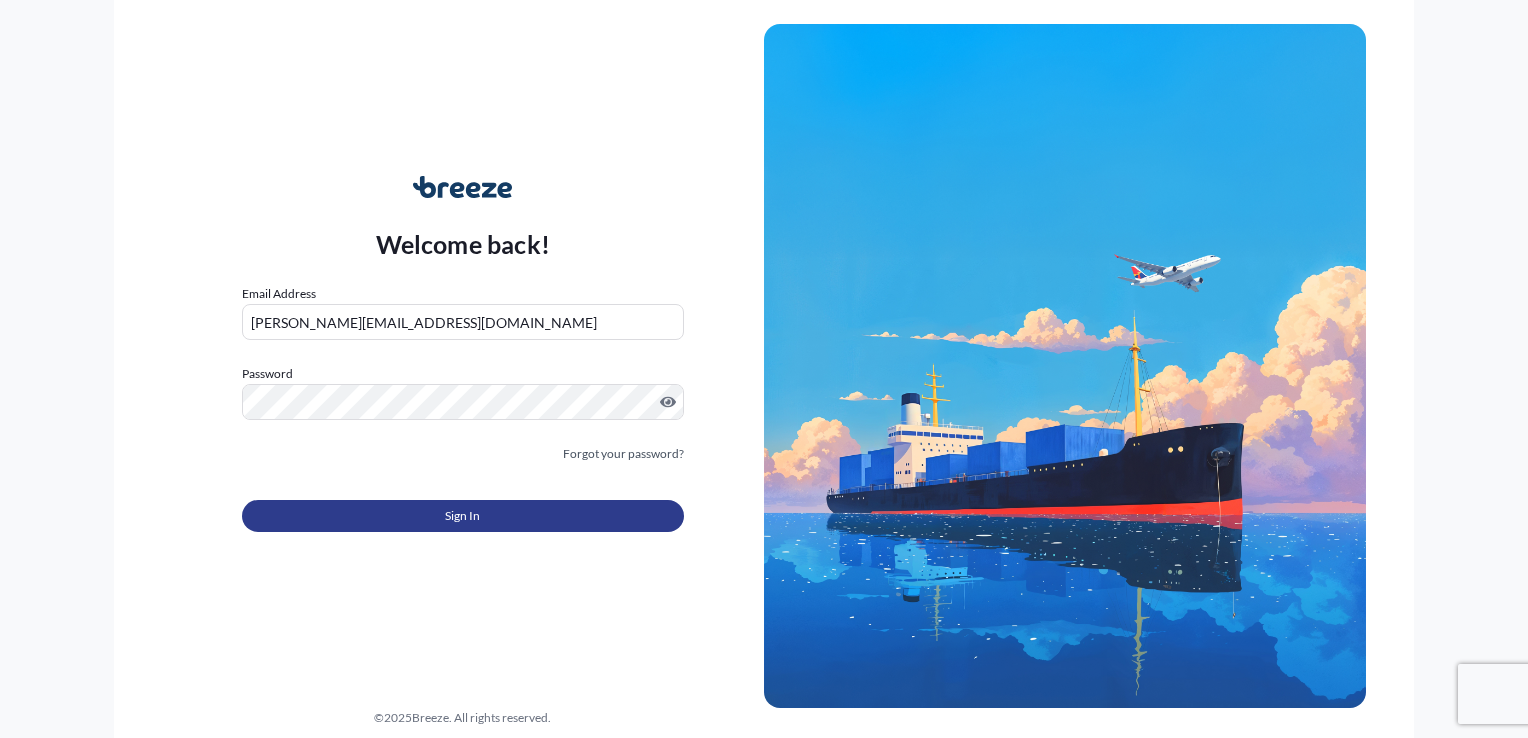 click on "Sign In" at bounding box center [463, 516] 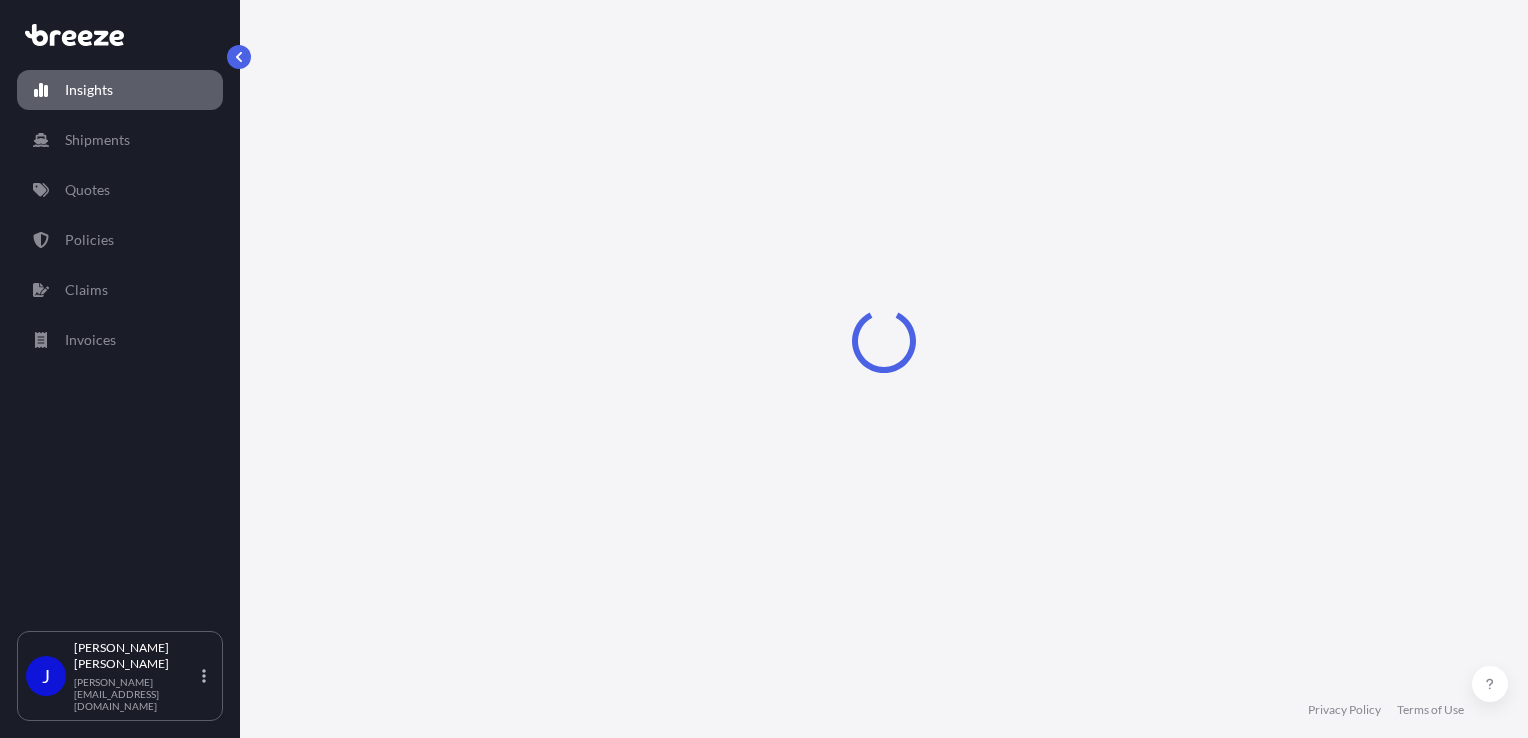 select on "2025" 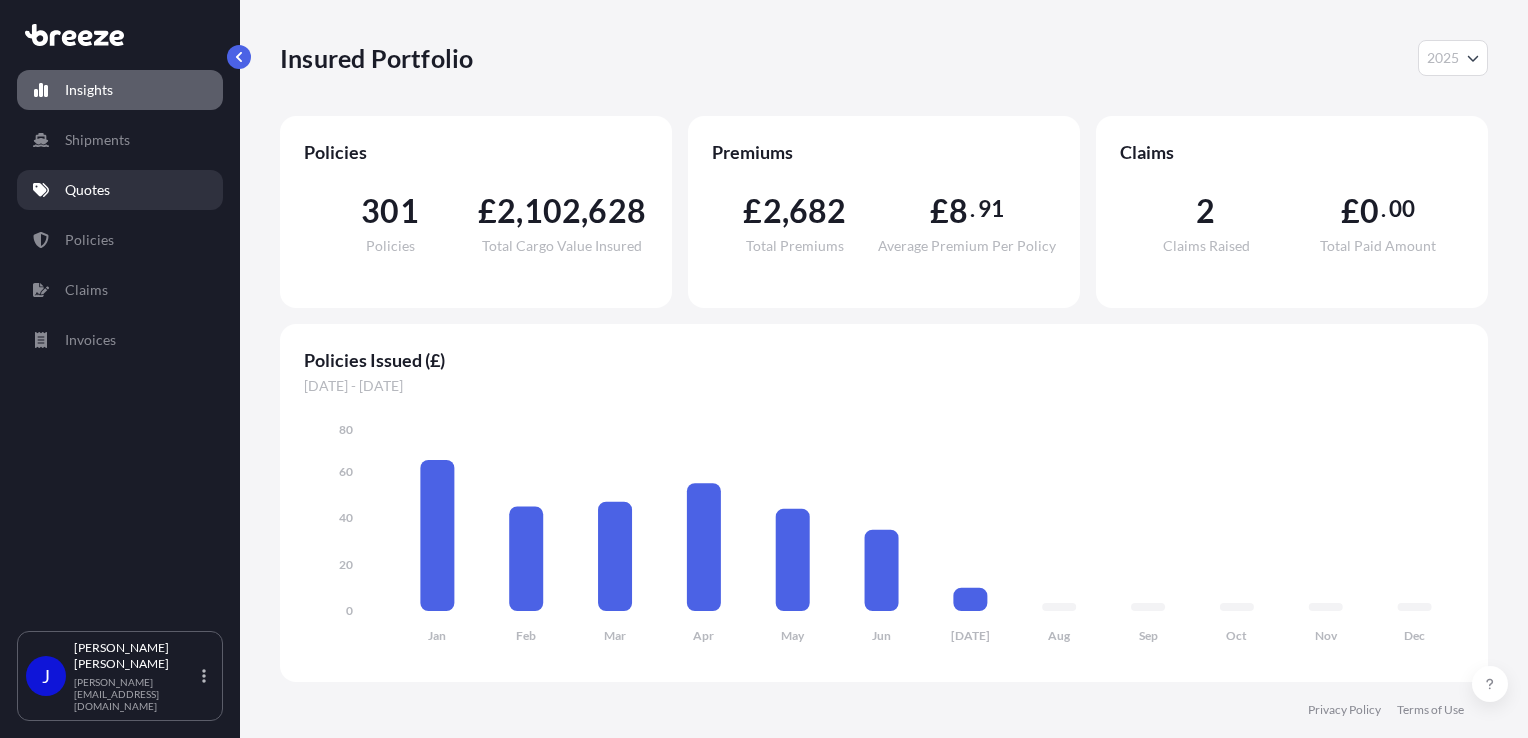 click on "Quotes" at bounding box center (120, 190) 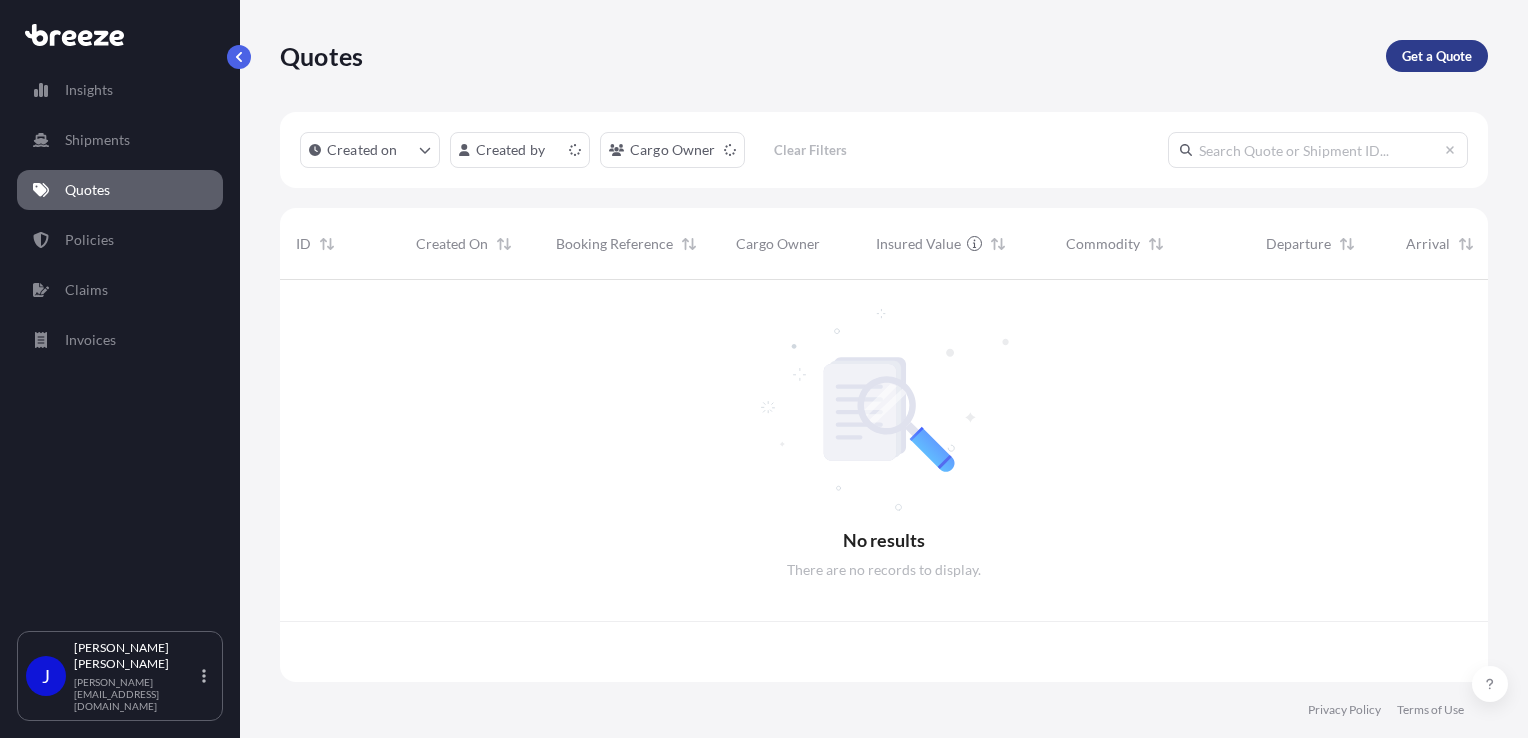 scroll, scrollTop: 16, scrollLeft: 16, axis: both 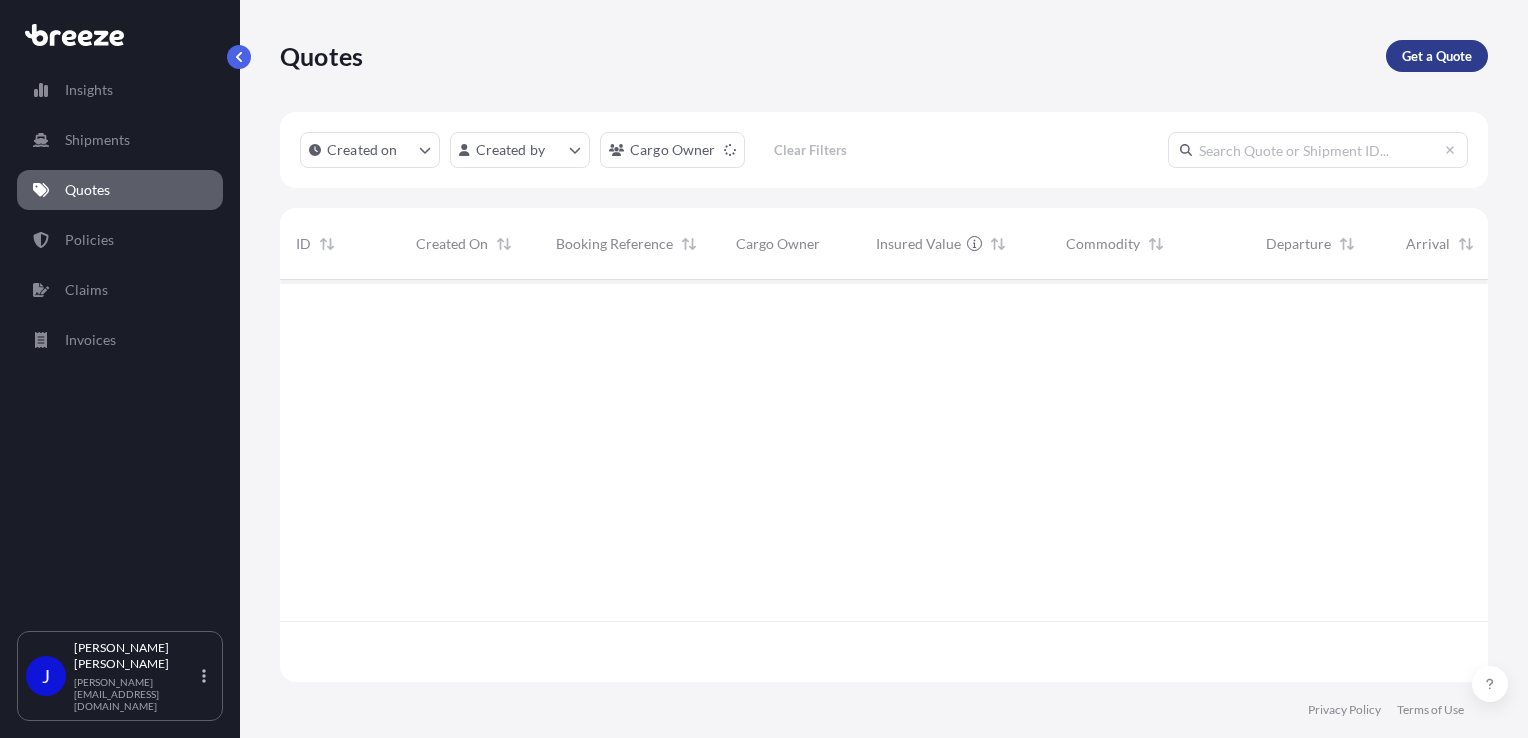 click on "Get a Quote" at bounding box center [1437, 56] 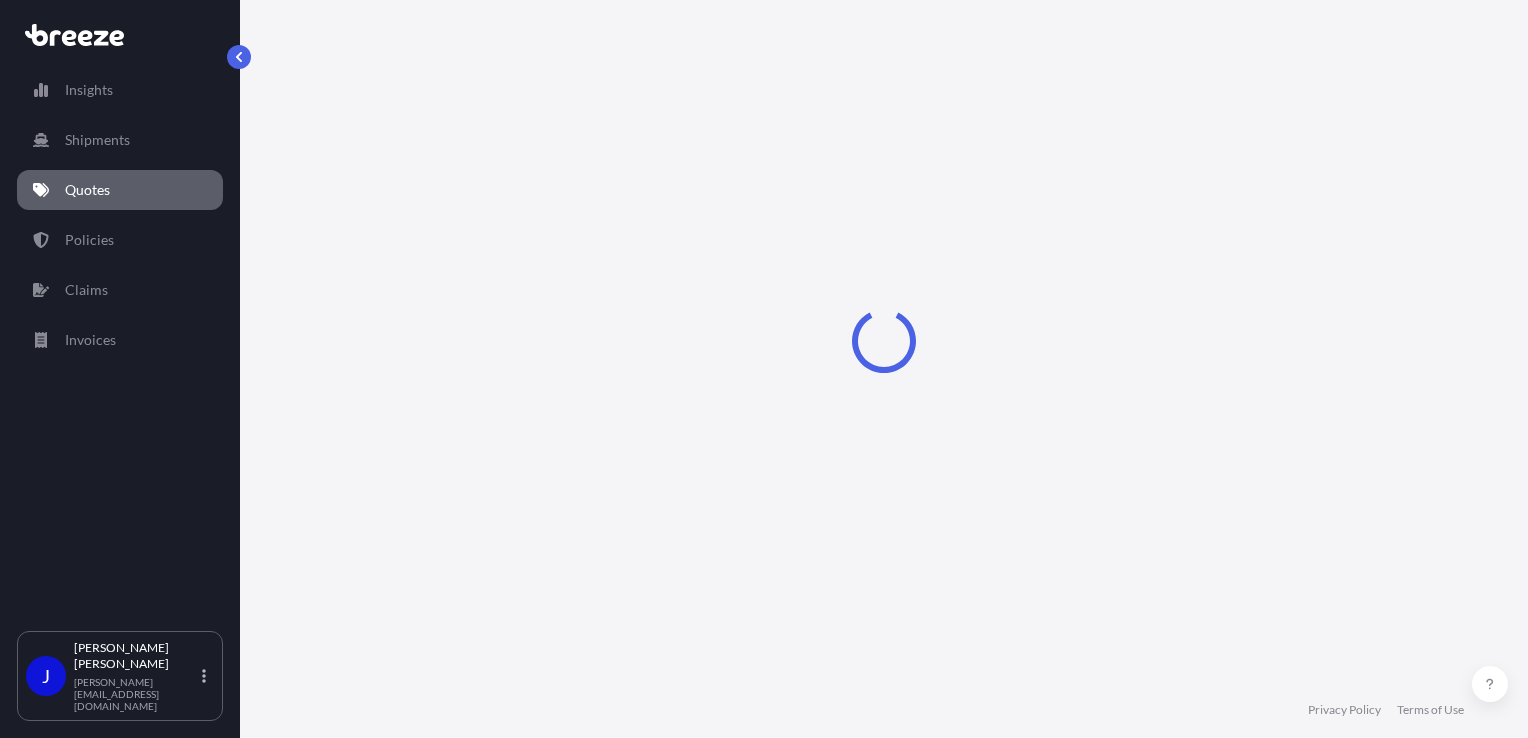 select on "Sea" 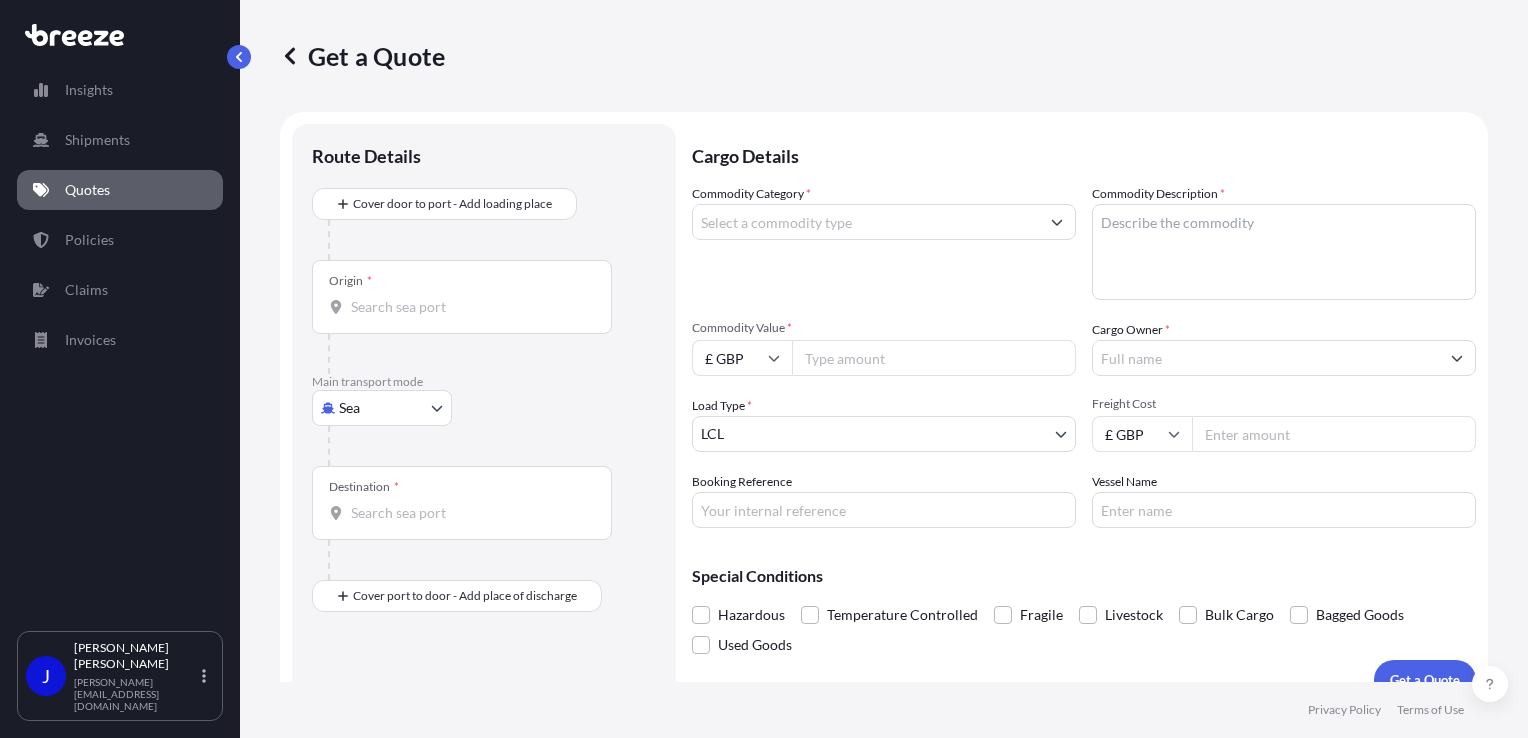 scroll, scrollTop: 29, scrollLeft: 0, axis: vertical 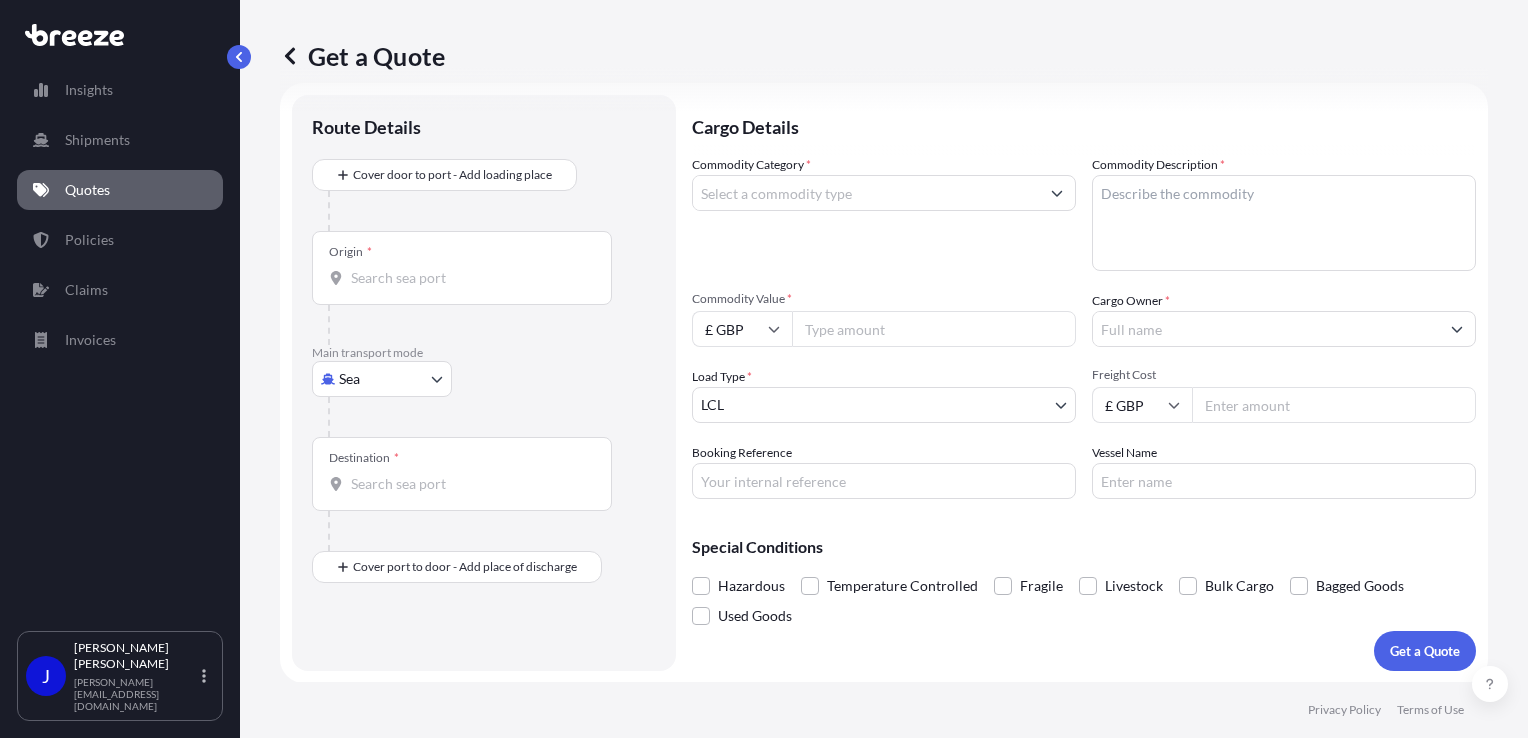 click on "Insights Shipments Quotes Policies Claims Invoices J [PERSON_NAME] [PERSON_NAME][EMAIL_ADDRESS][DOMAIN_NAME] Get a Quote Route Details   Cover door to port - Add loading place Place of loading Road Road Rail Origin * Main transport mode Sea Sea Air Road Rail Destination * Cover port to door - Add place of discharge Road Road Rail Place of Discharge Cargo Details Commodity Category * Commodity Description * Commodity Value   * £ GBP Cargo Owner * Load Type * LCL LCL FCL Freight Cost   £ GBP Booking Reference Vessel Name Special Conditions Hazardous Temperature Controlled Fragile Livestock Bulk Cargo Bagged Goods Used Goods Get a Quote Privacy Policy Terms of Use
0" at bounding box center [764, 369] 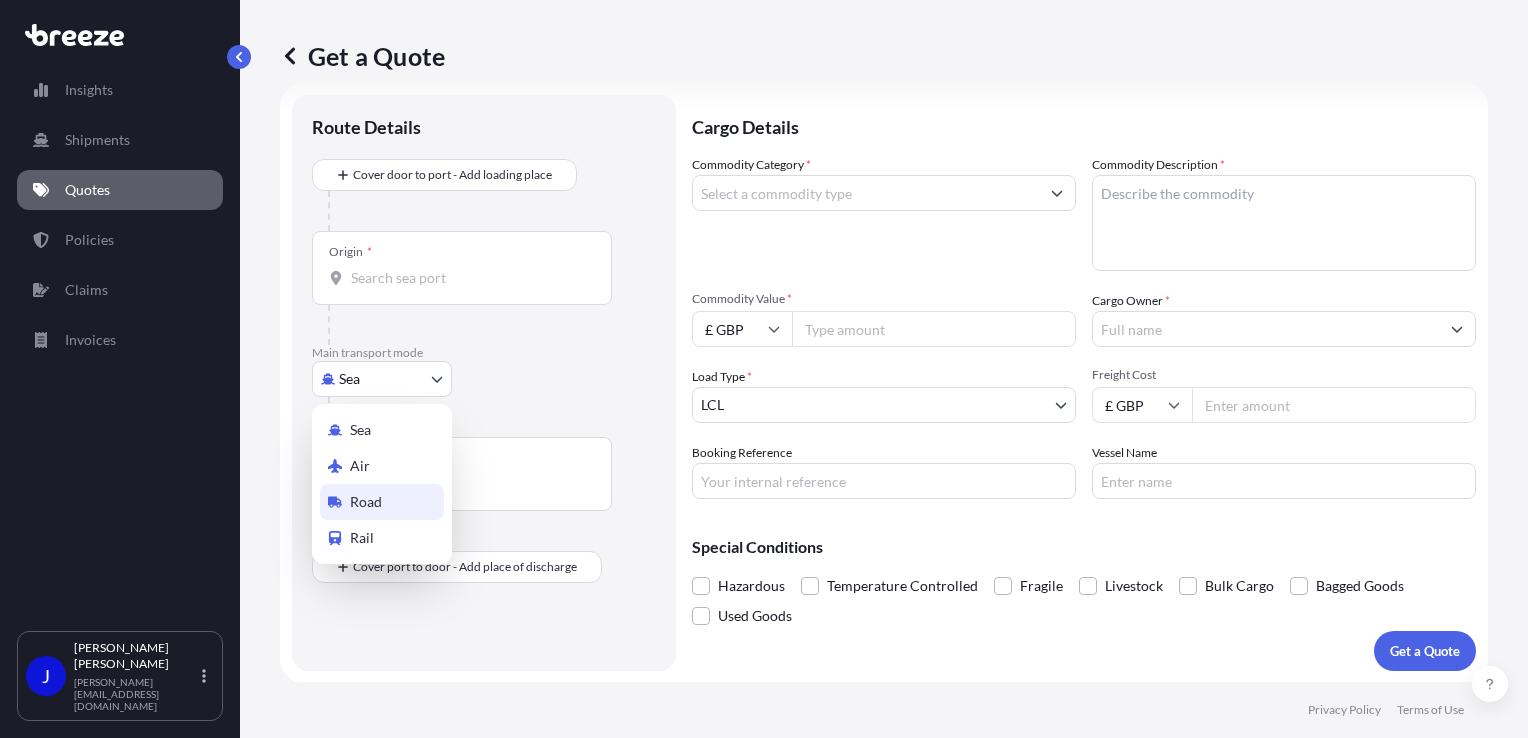 click on "Road" at bounding box center (382, 502) 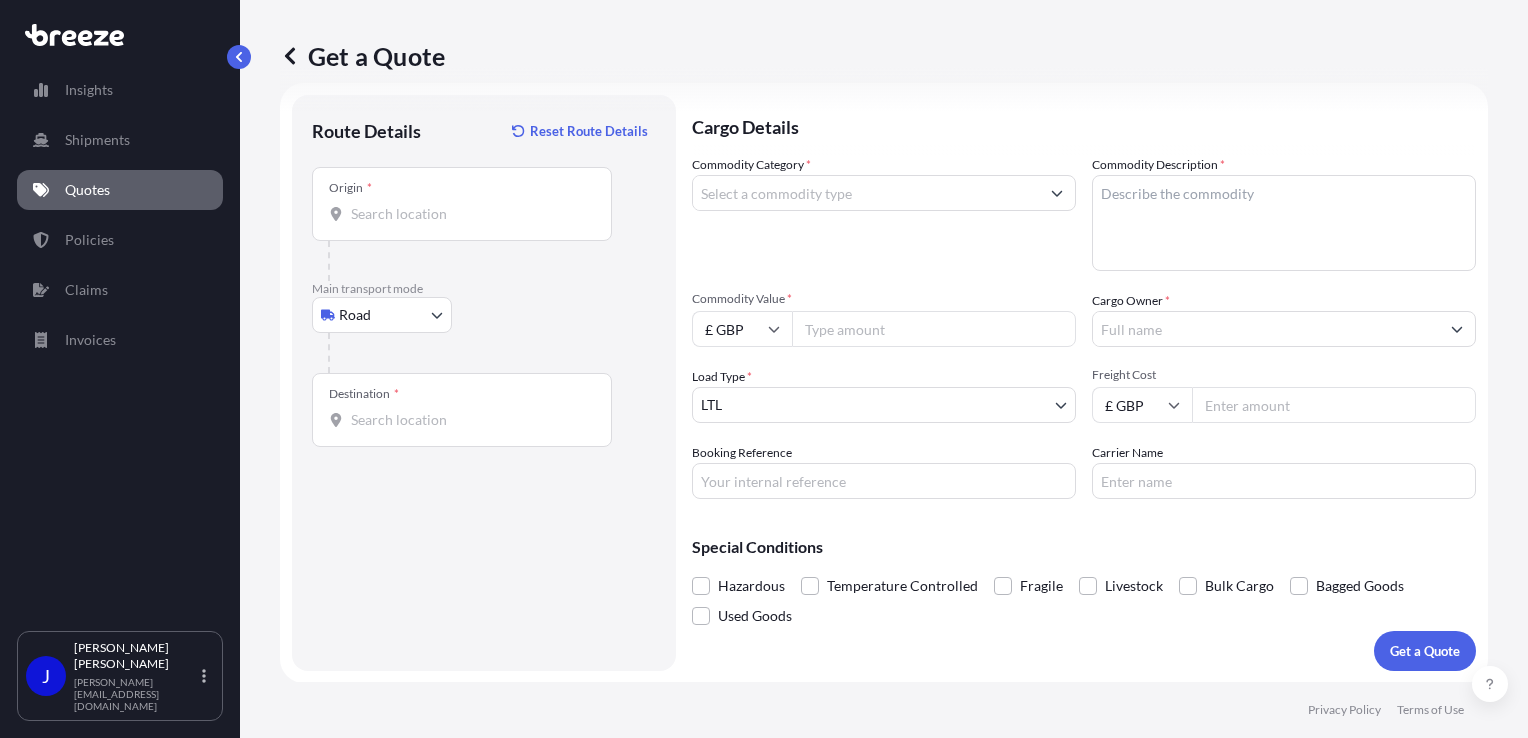 click on "Origin *" at bounding box center (462, 204) 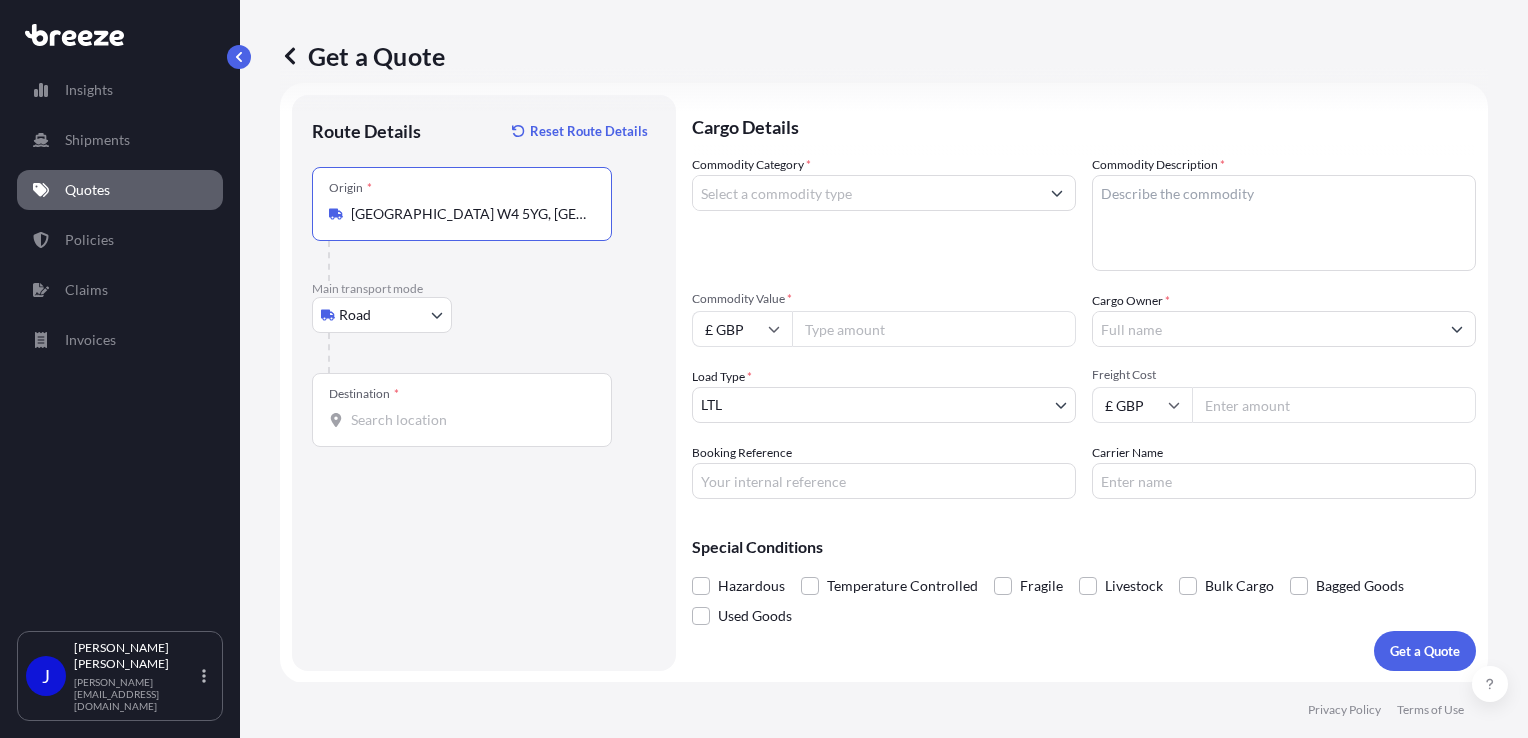 type on "[GEOGRAPHIC_DATA] W4 5YG, [GEOGRAPHIC_DATA]" 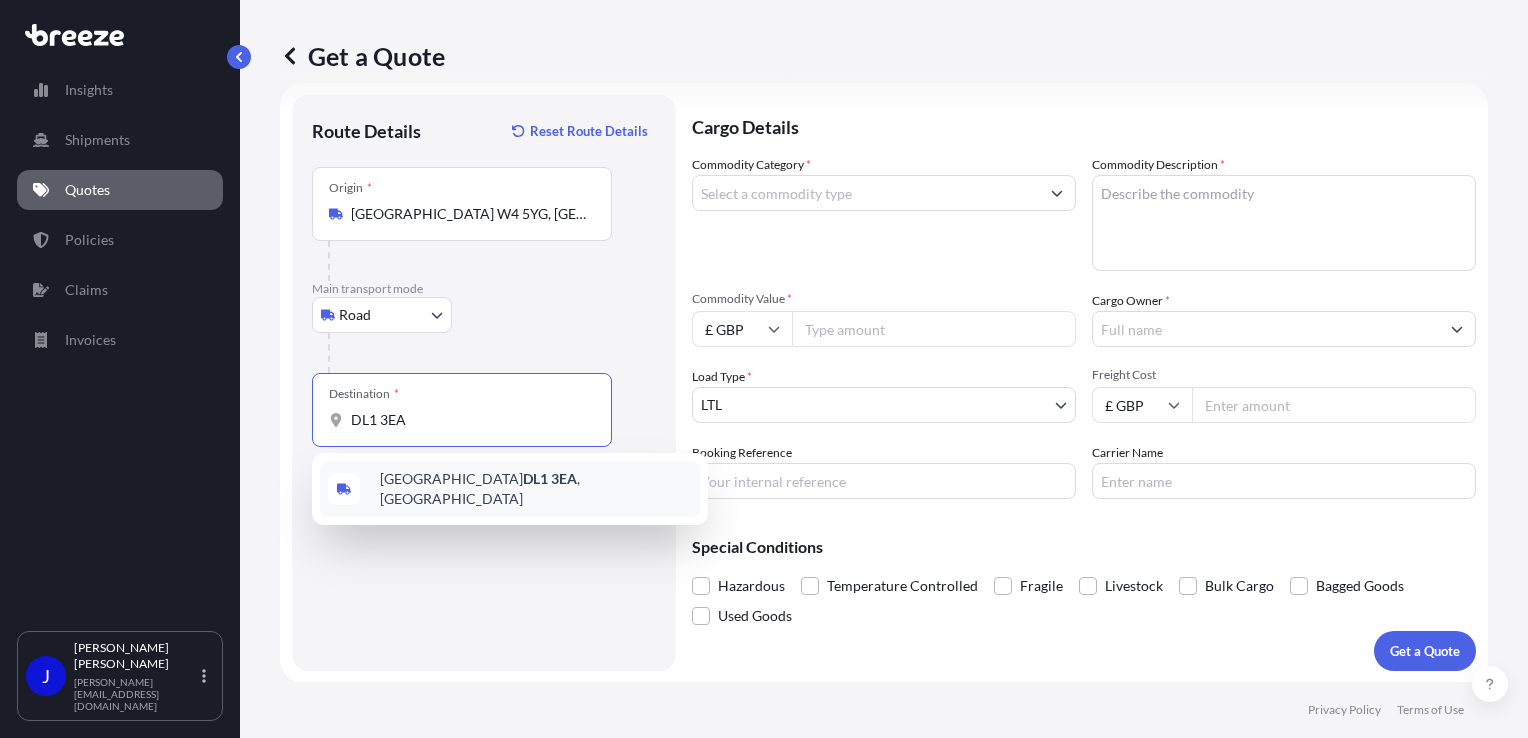 click on "[STREET_ADDRESS]" at bounding box center [536, 489] 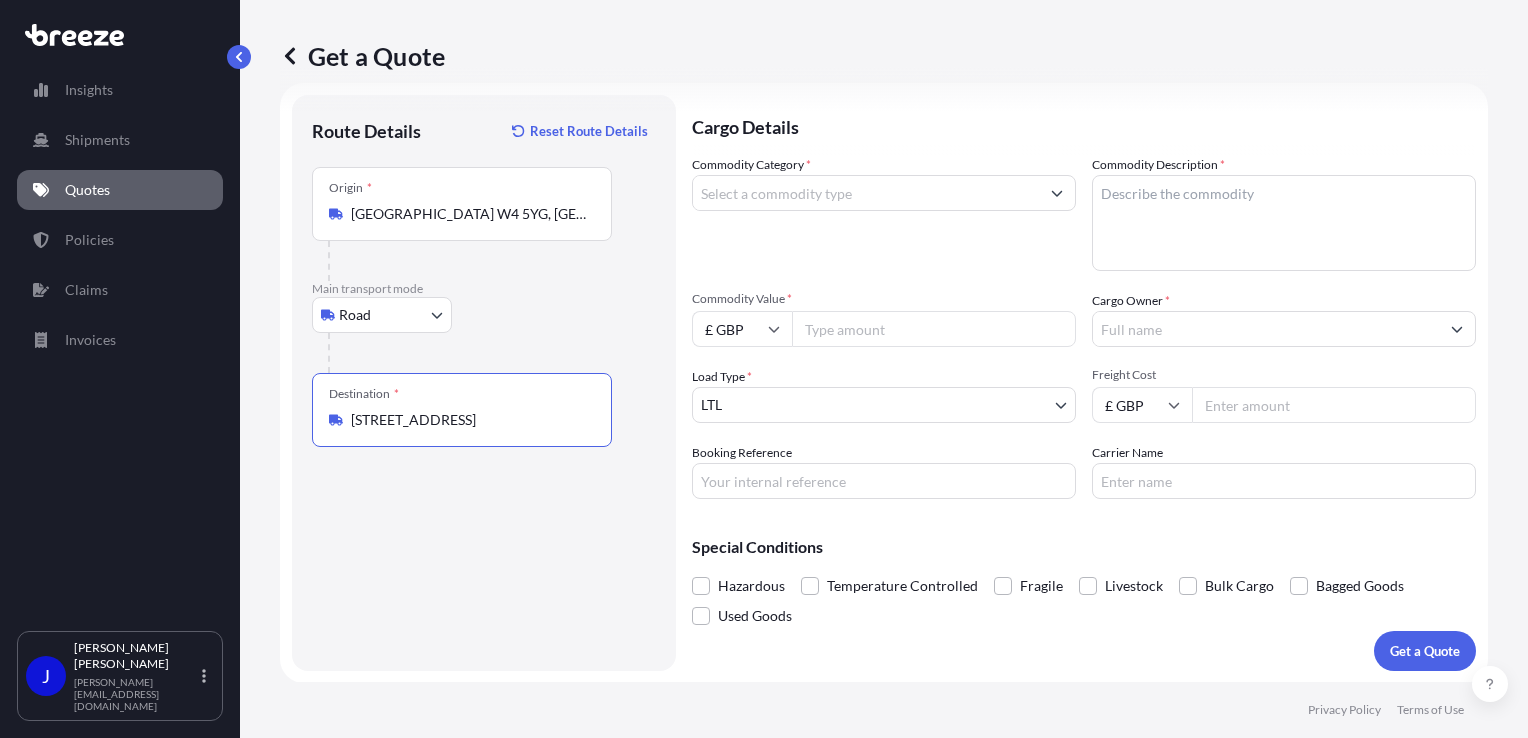 type on "[STREET_ADDRESS]" 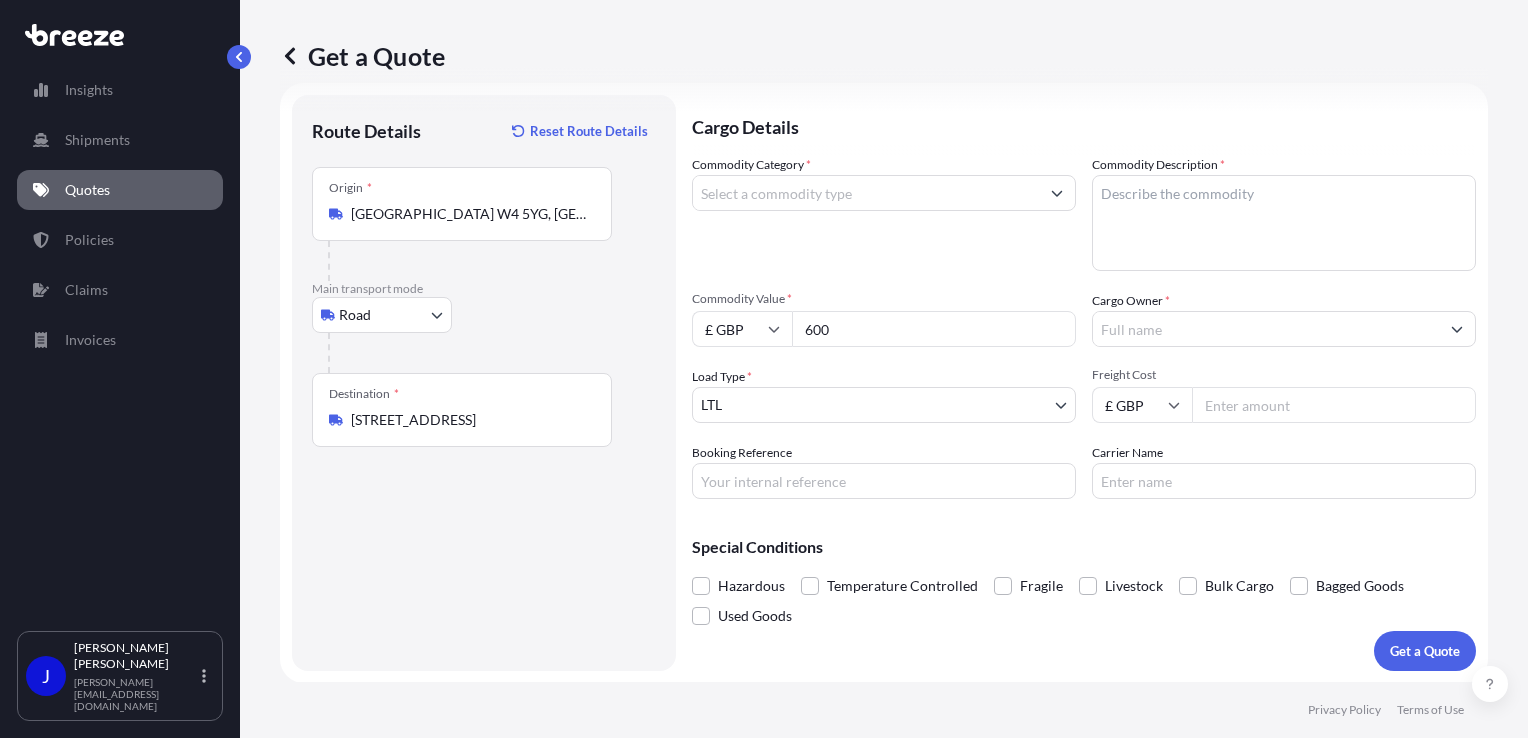 type on "600" 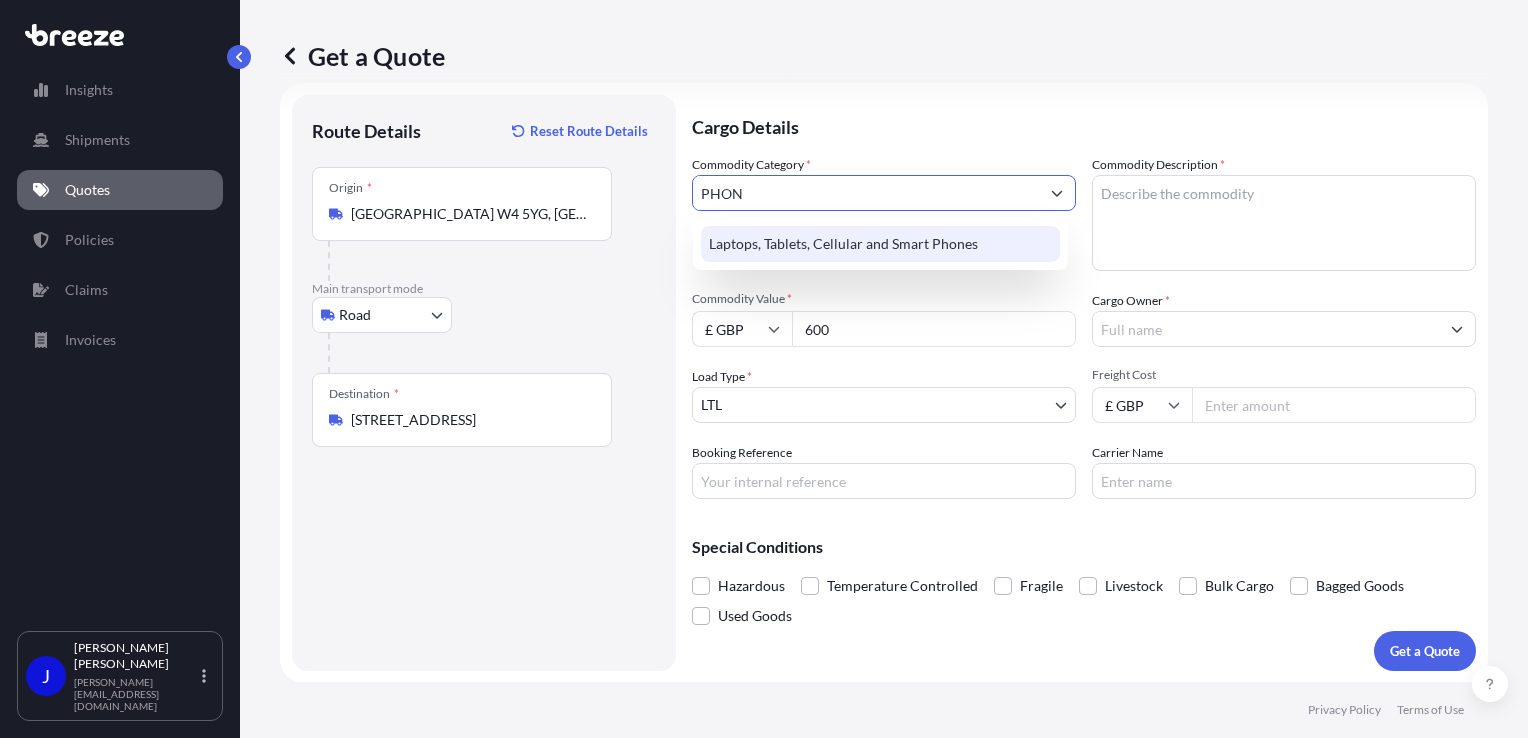 click on "Laptops, Tablets, Cellular and Smart Phones" at bounding box center [880, 244] 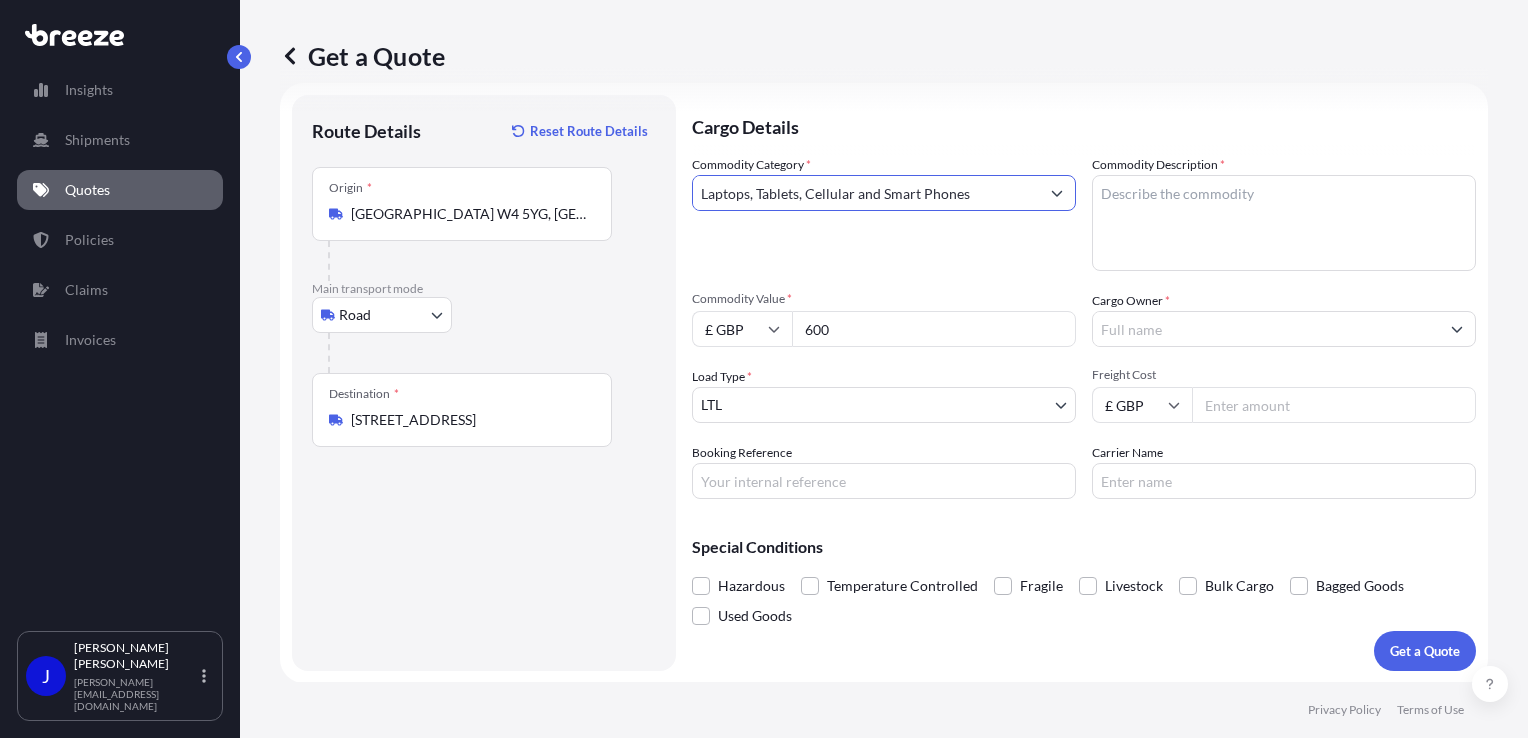 type on "Laptops, Tablets, Cellular and Smart Phones" 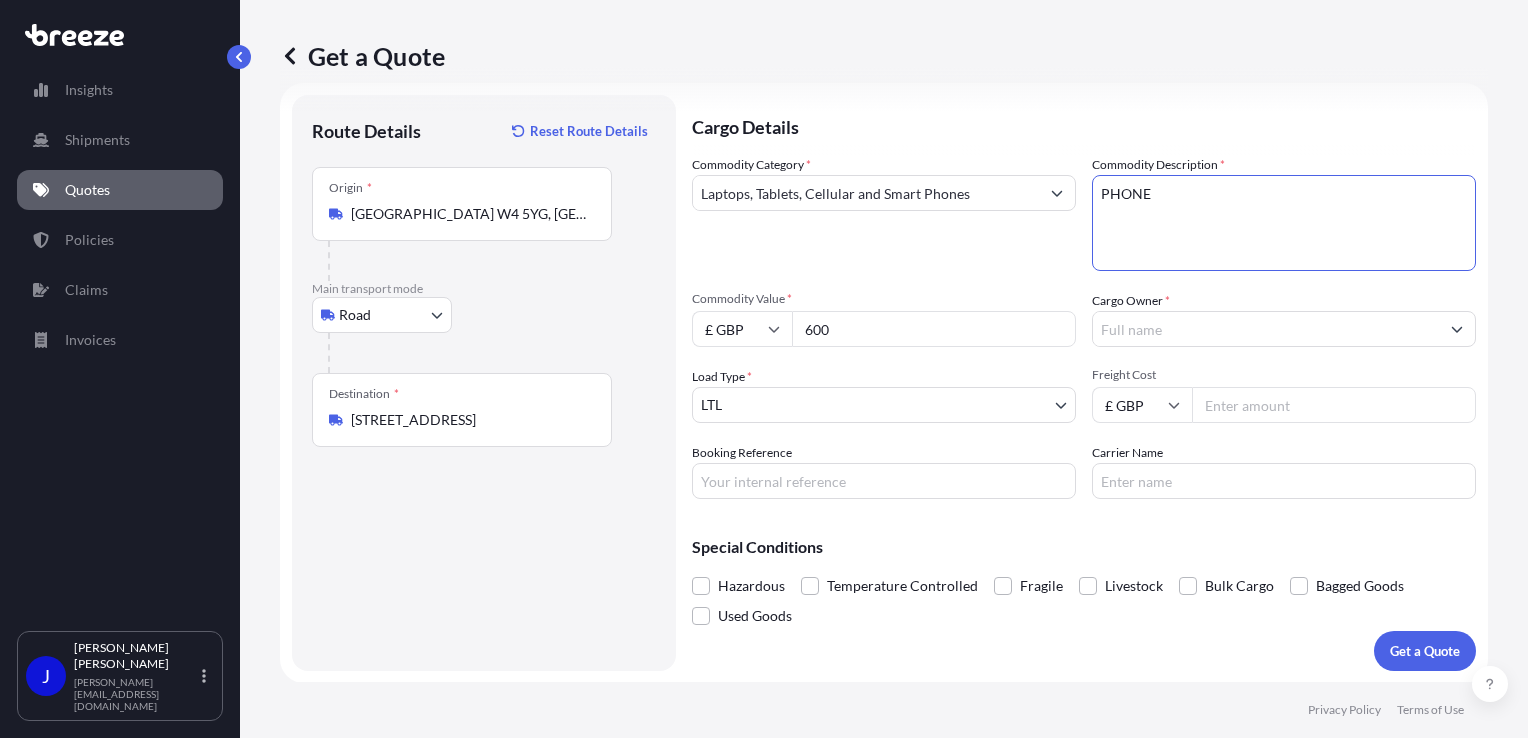 type on "PHONE" 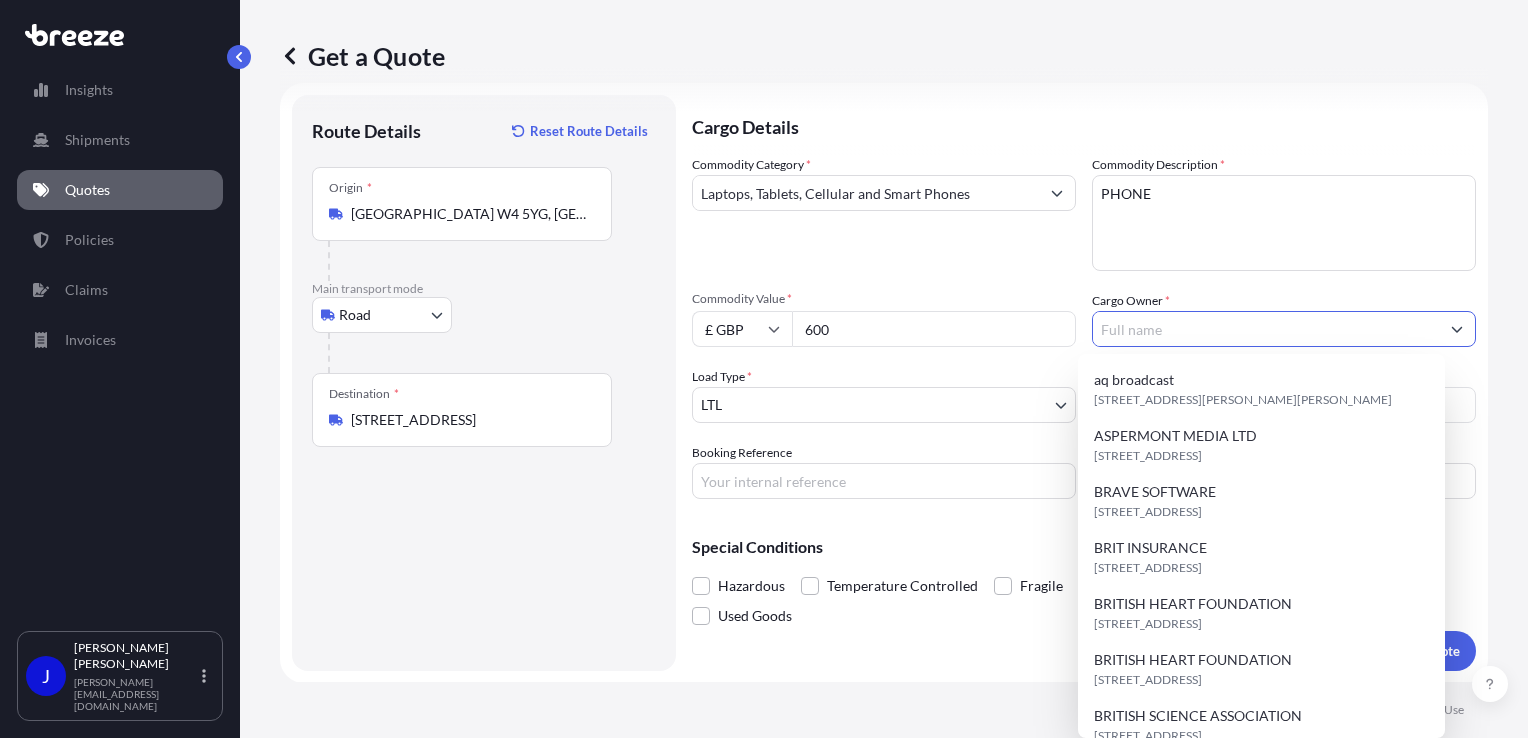 click on "Cargo Owner *" at bounding box center [1266, 329] 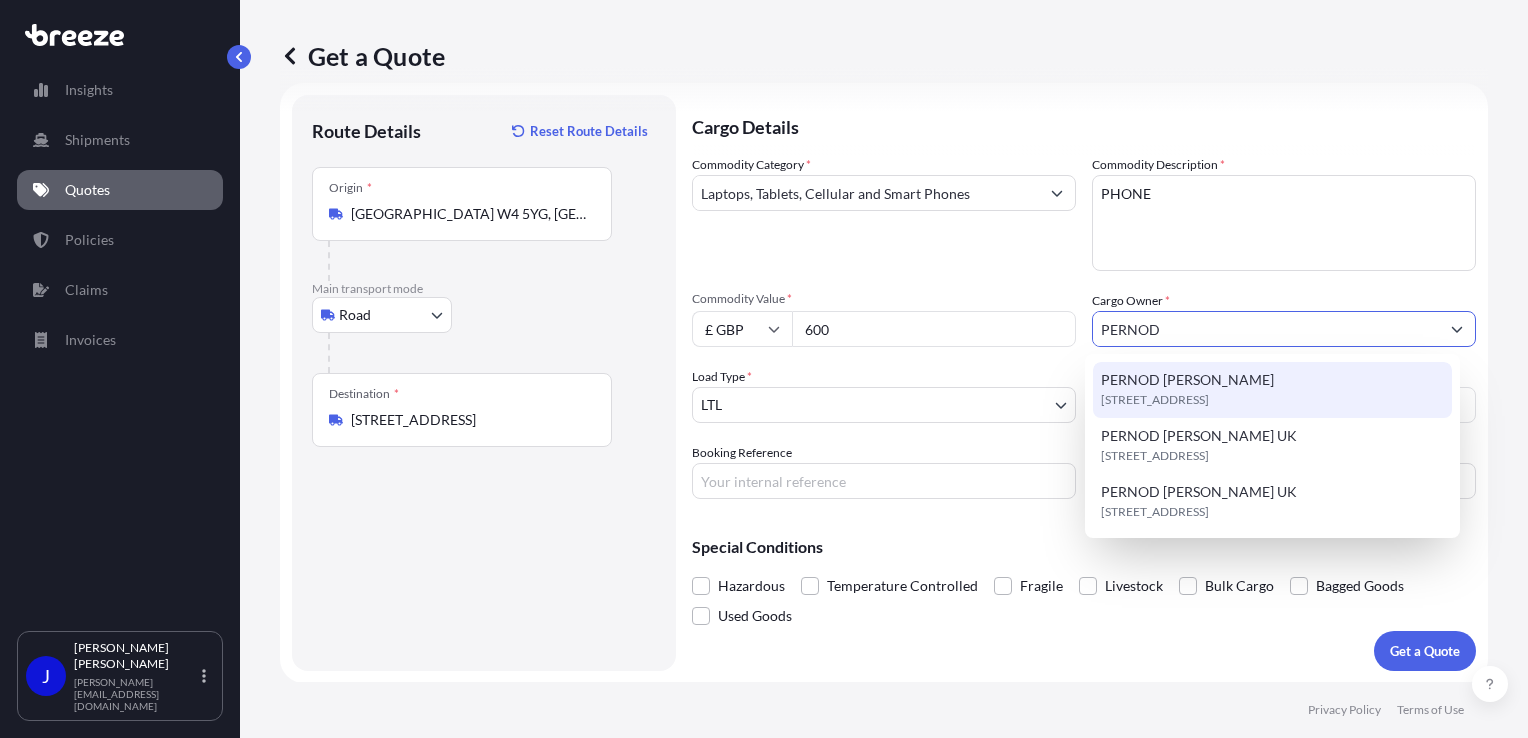 click on "PERNOD [PERSON_NAME][STREET_ADDRESS]" at bounding box center [1272, 390] 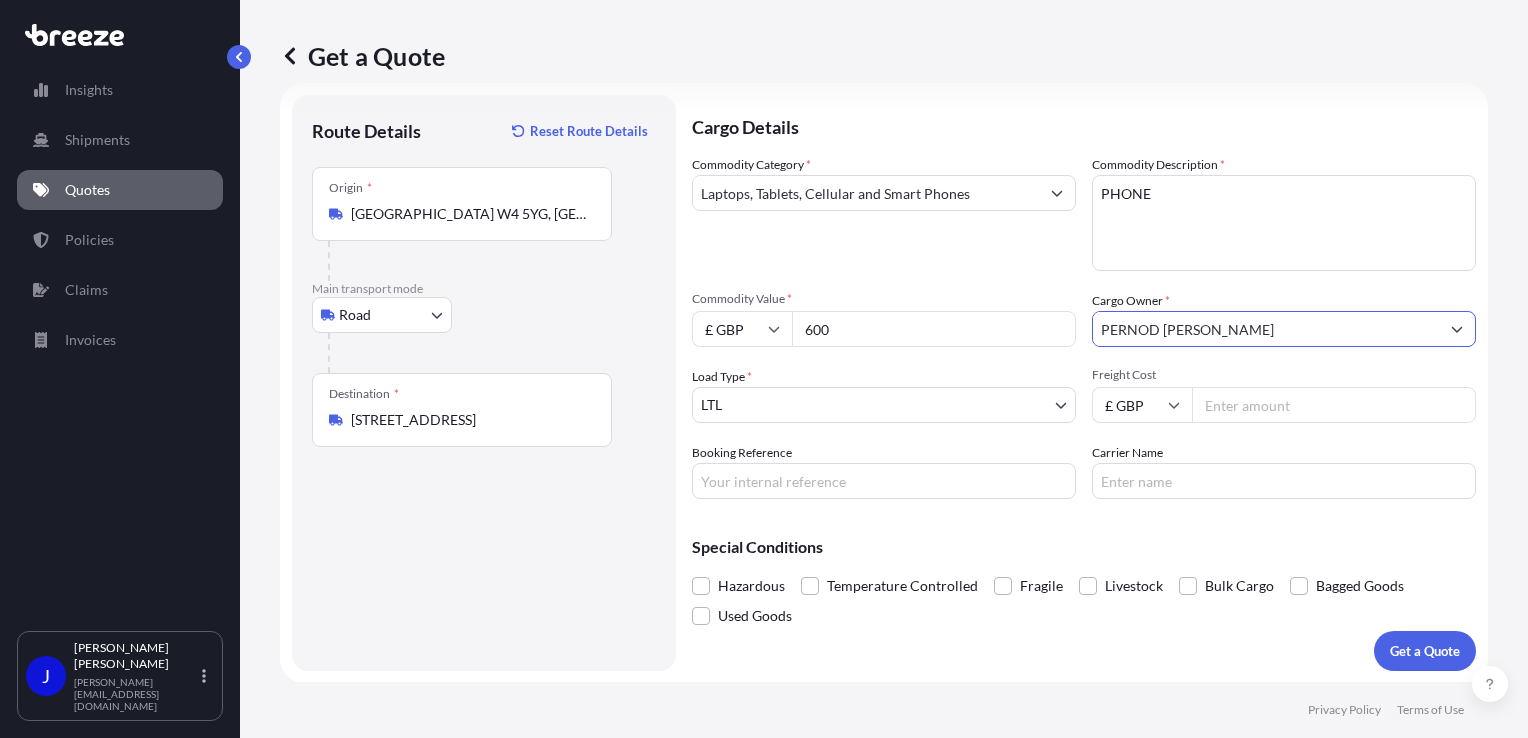 type on "PERNOD [PERSON_NAME]" 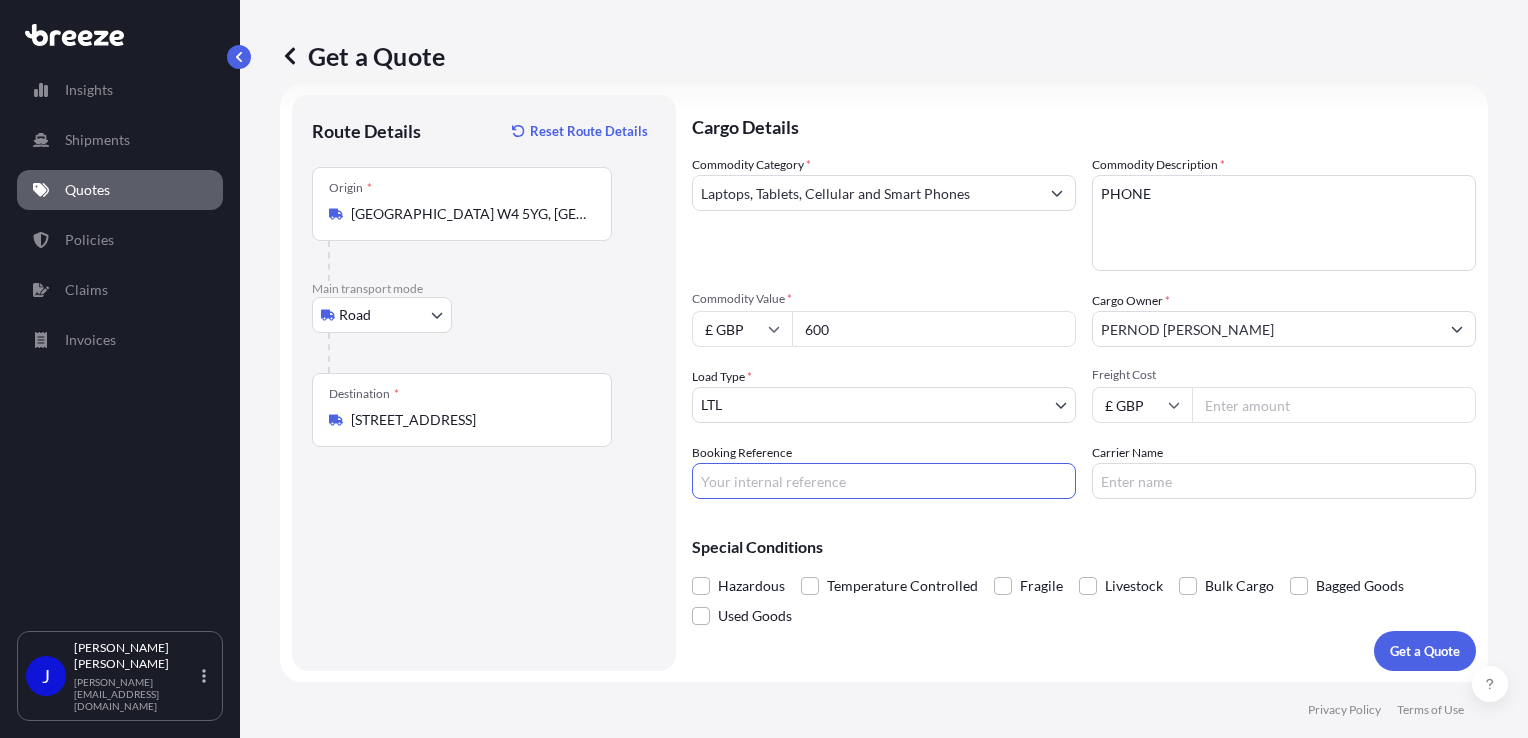 click on "Booking Reference" at bounding box center [884, 481] 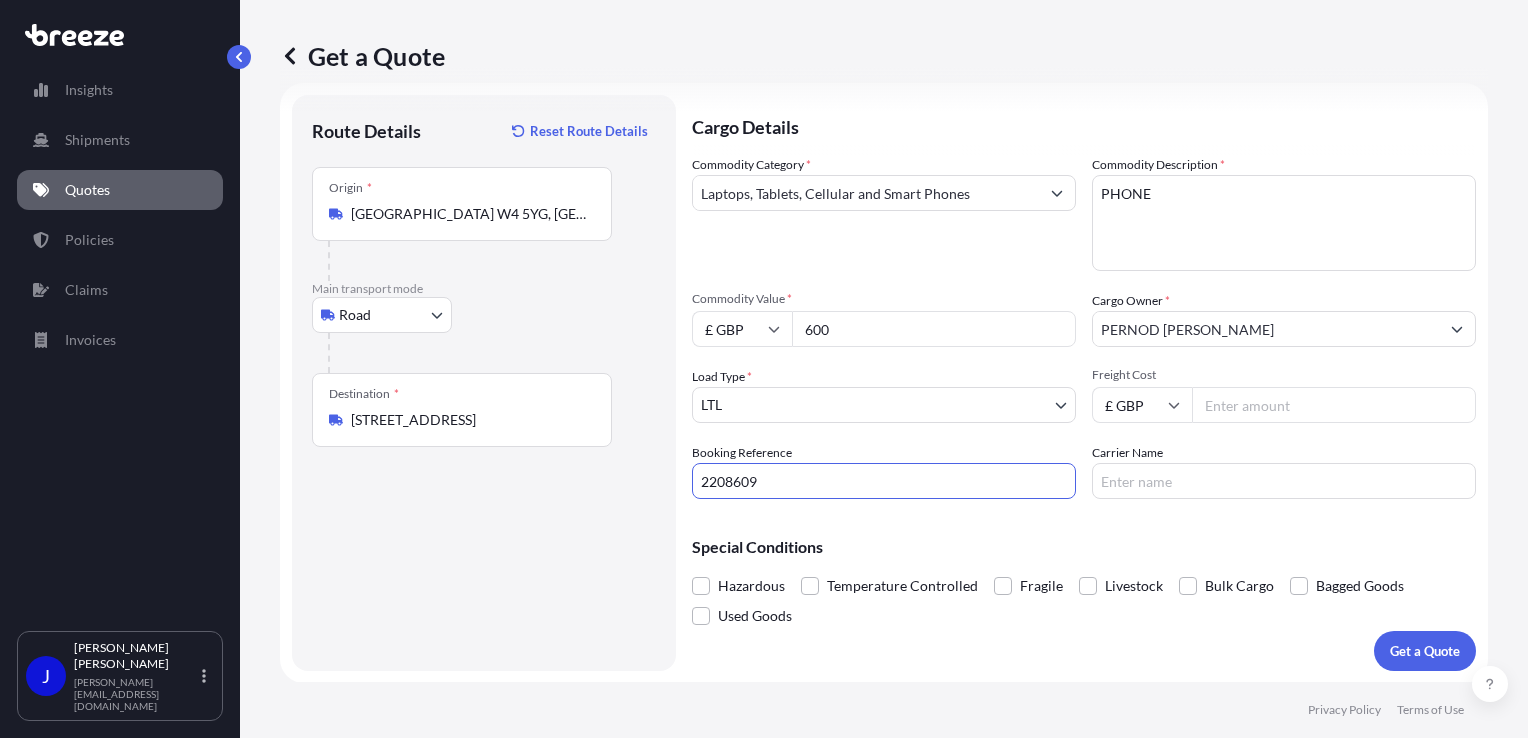 type on "2208609" 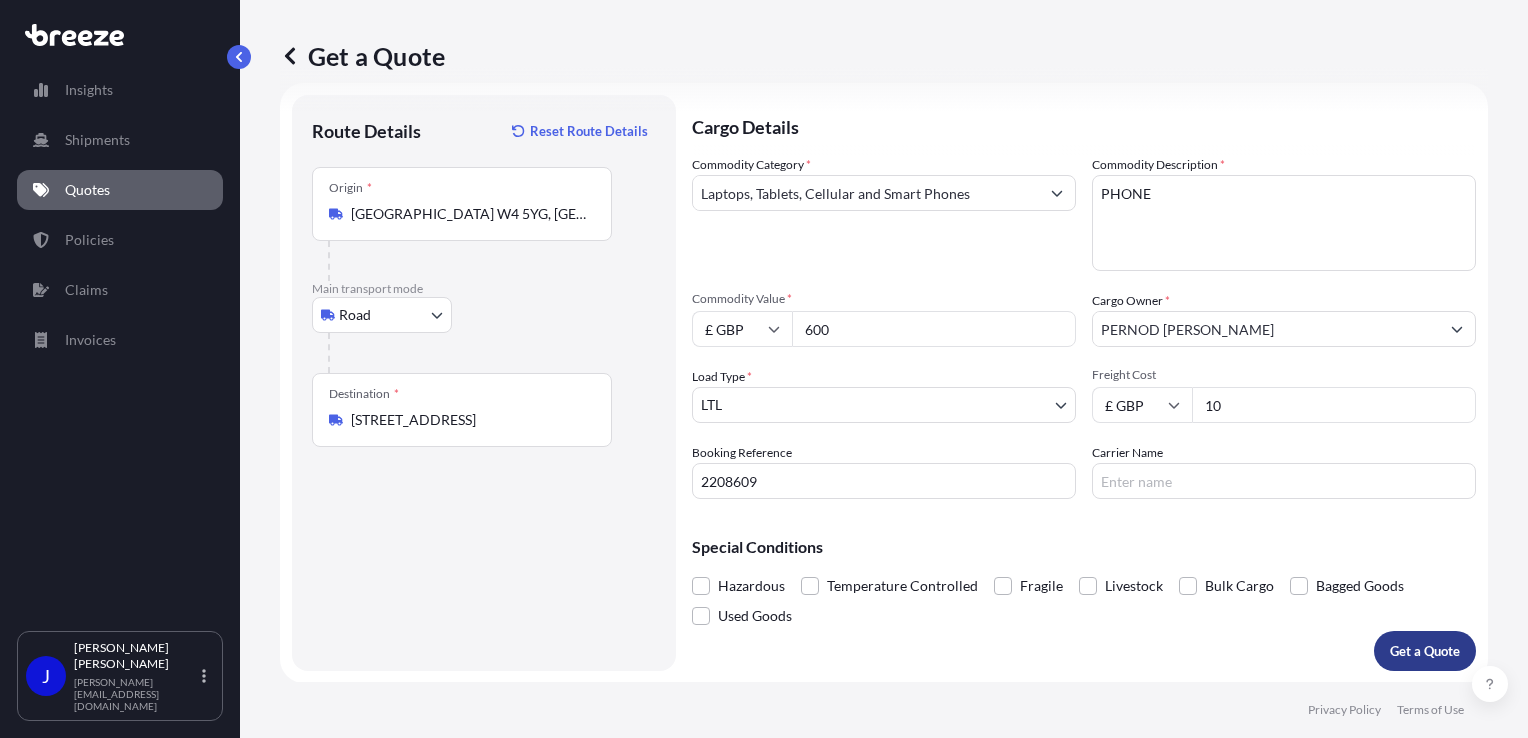 type on "10" 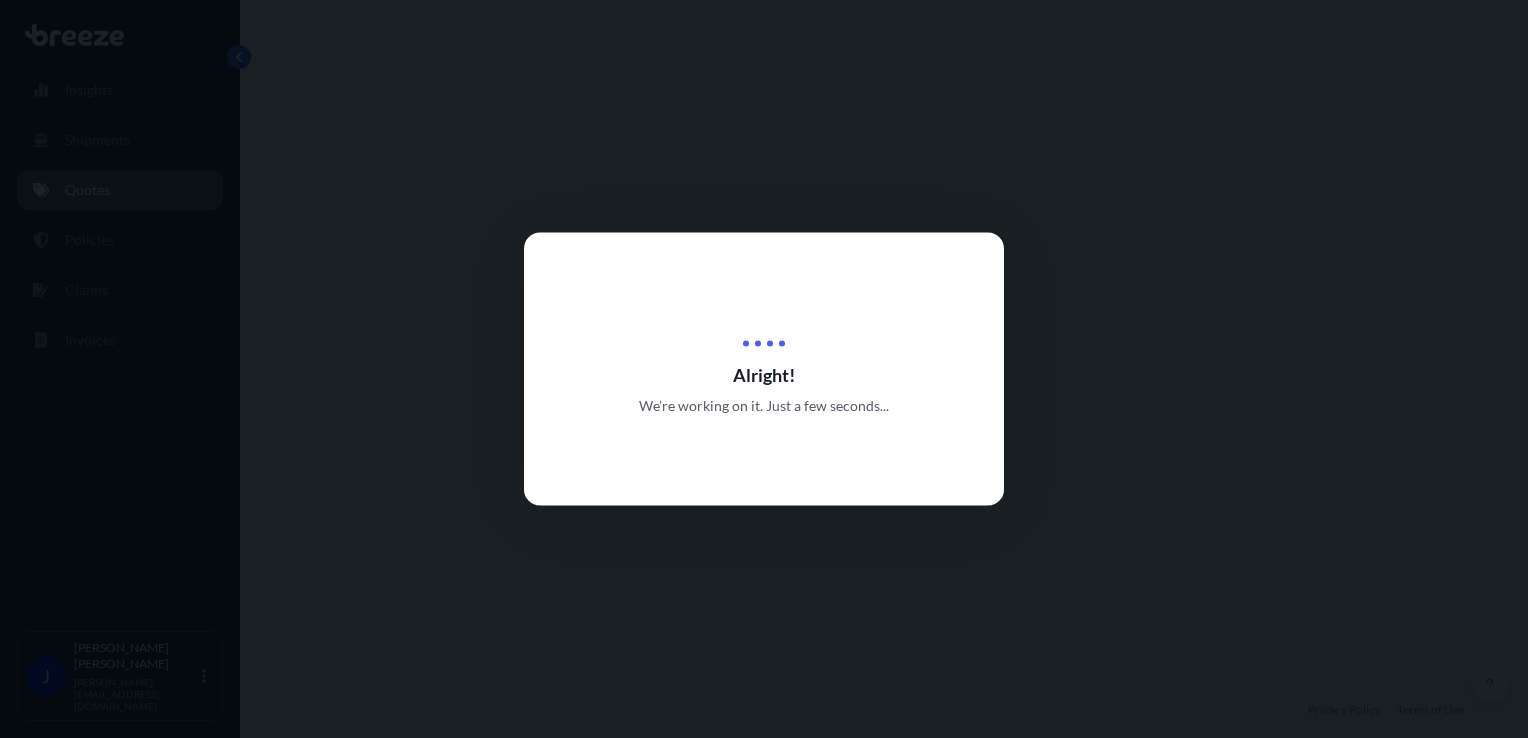 scroll, scrollTop: 0, scrollLeft: 0, axis: both 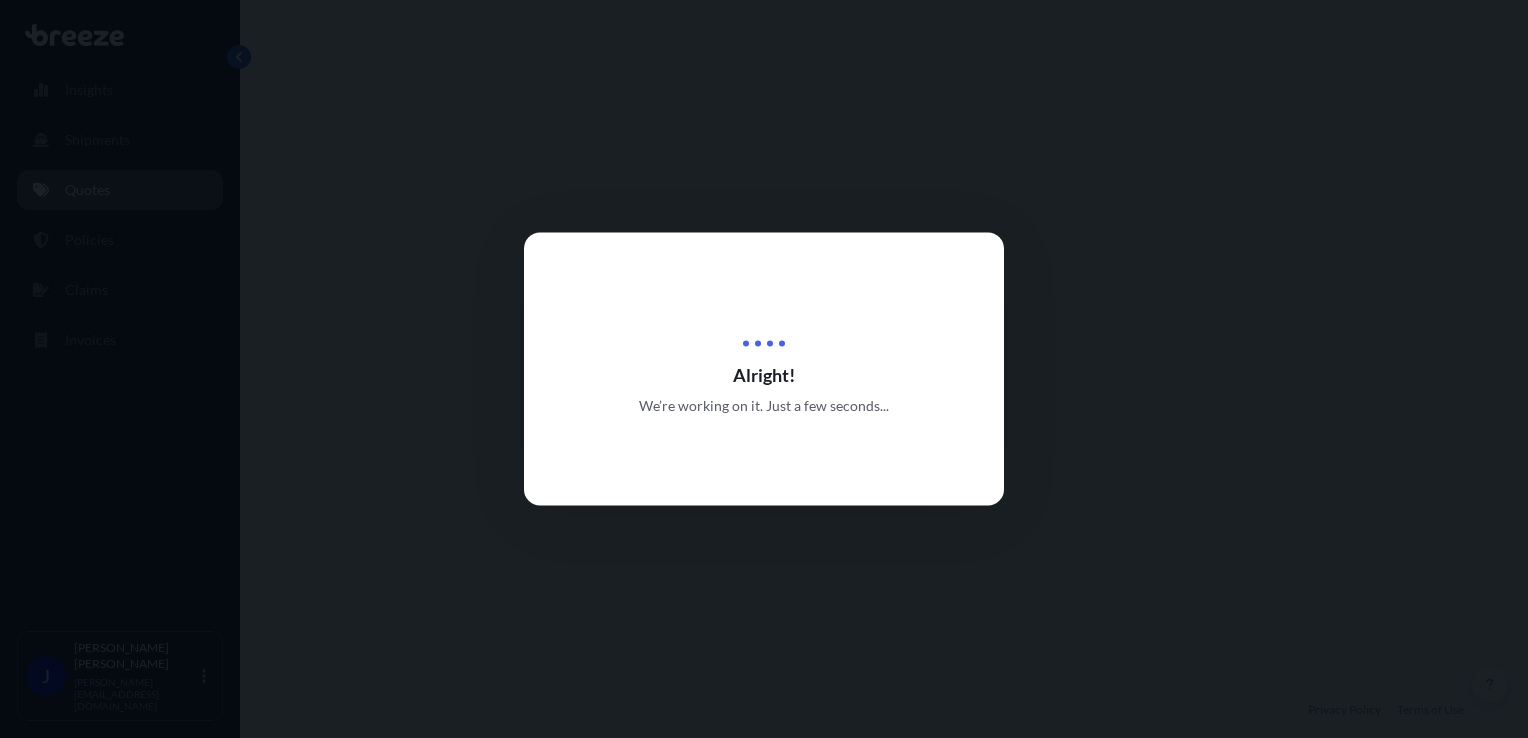 select on "Road" 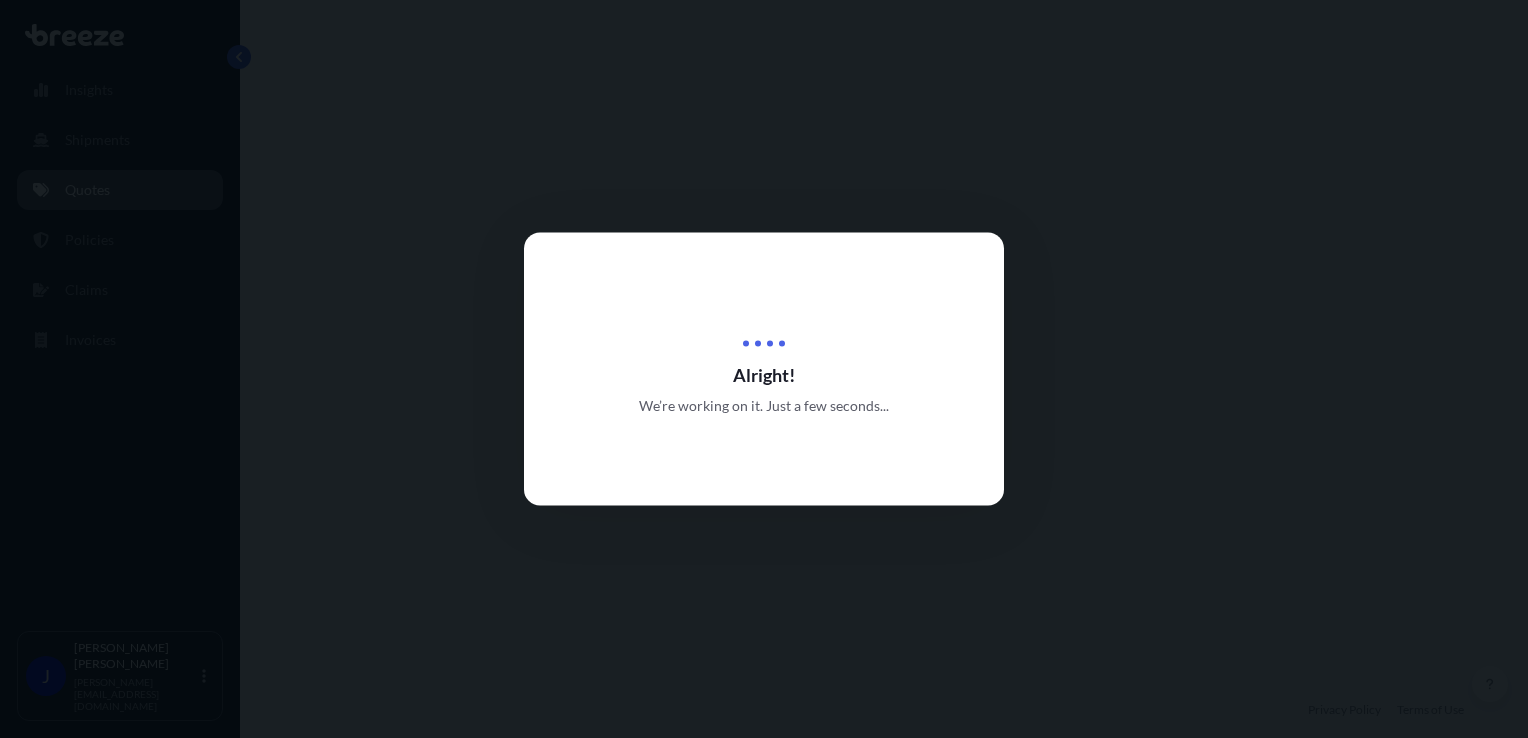 select on "1" 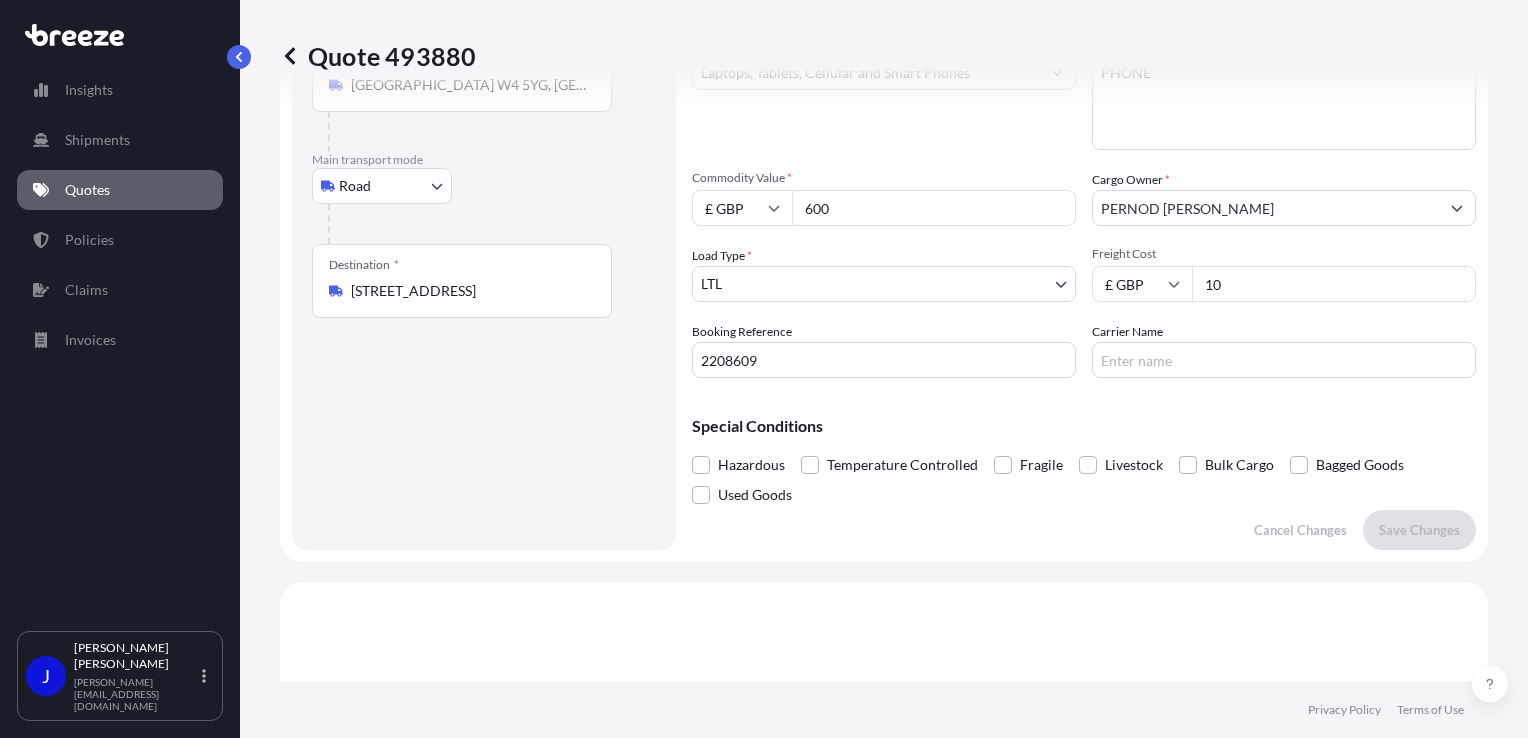 scroll, scrollTop: 32, scrollLeft: 0, axis: vertical 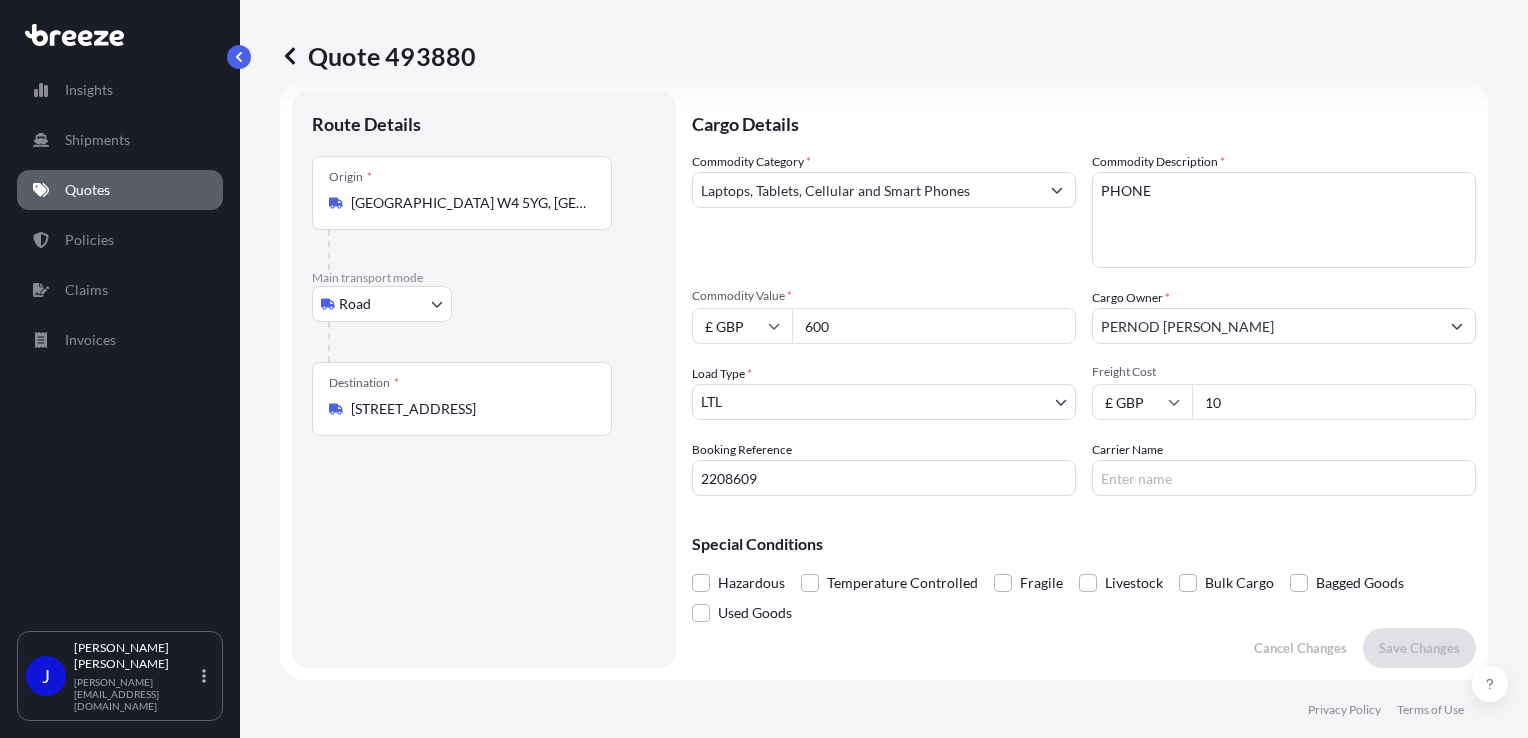 click on "10" at bounding box center [1334, 402] 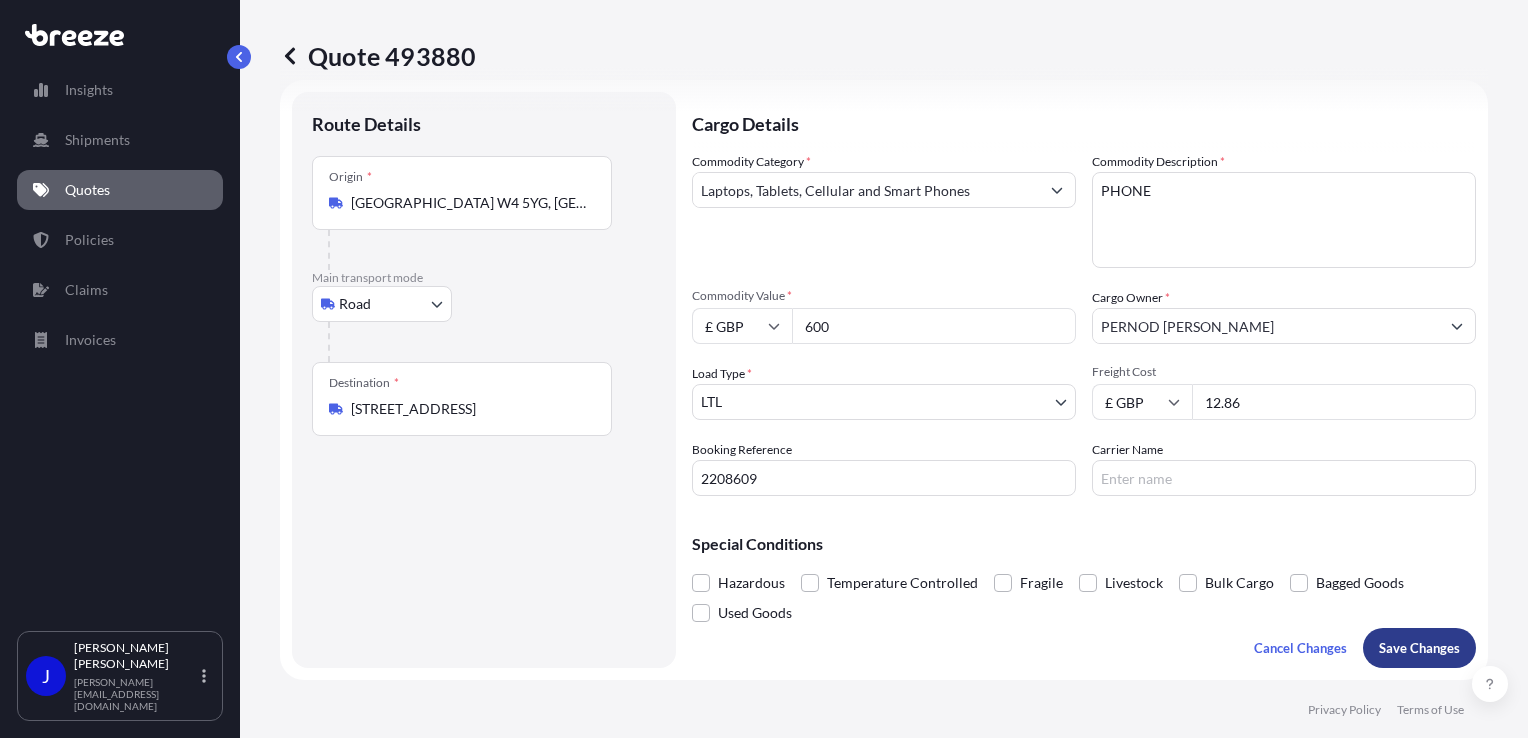 type on "12.86" 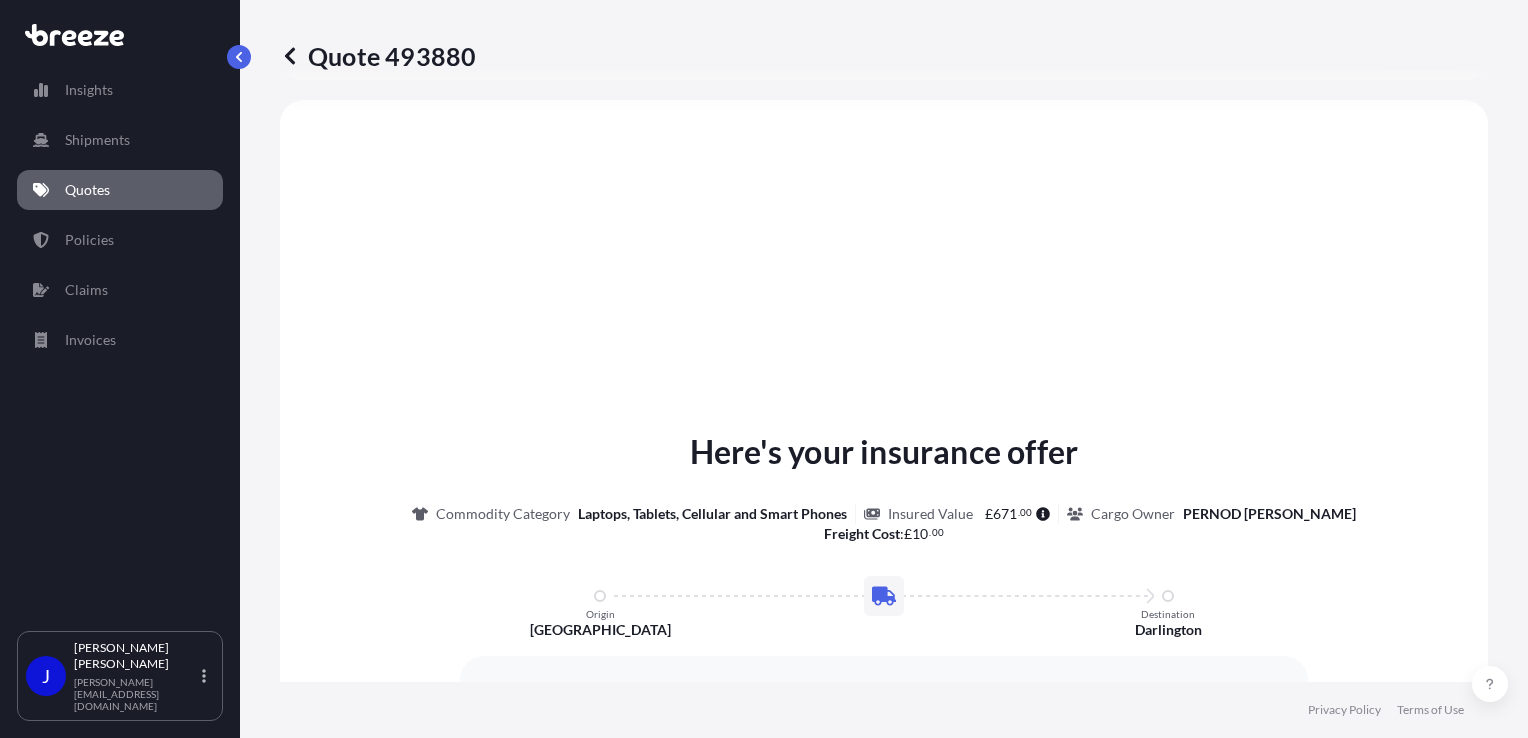 select on "Road" 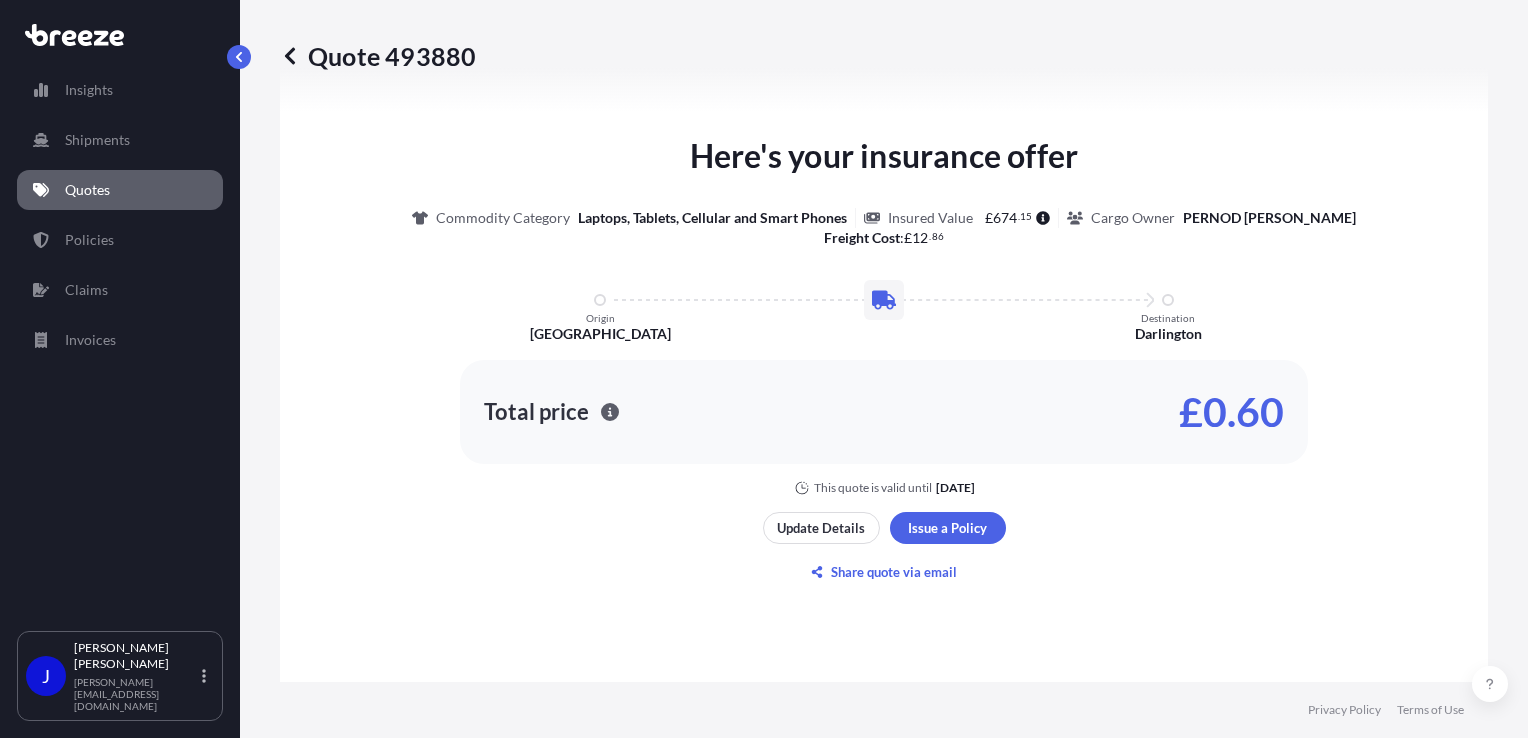 scroll, scrollTop: 1132, scrollLeft: 0, axis: vertical 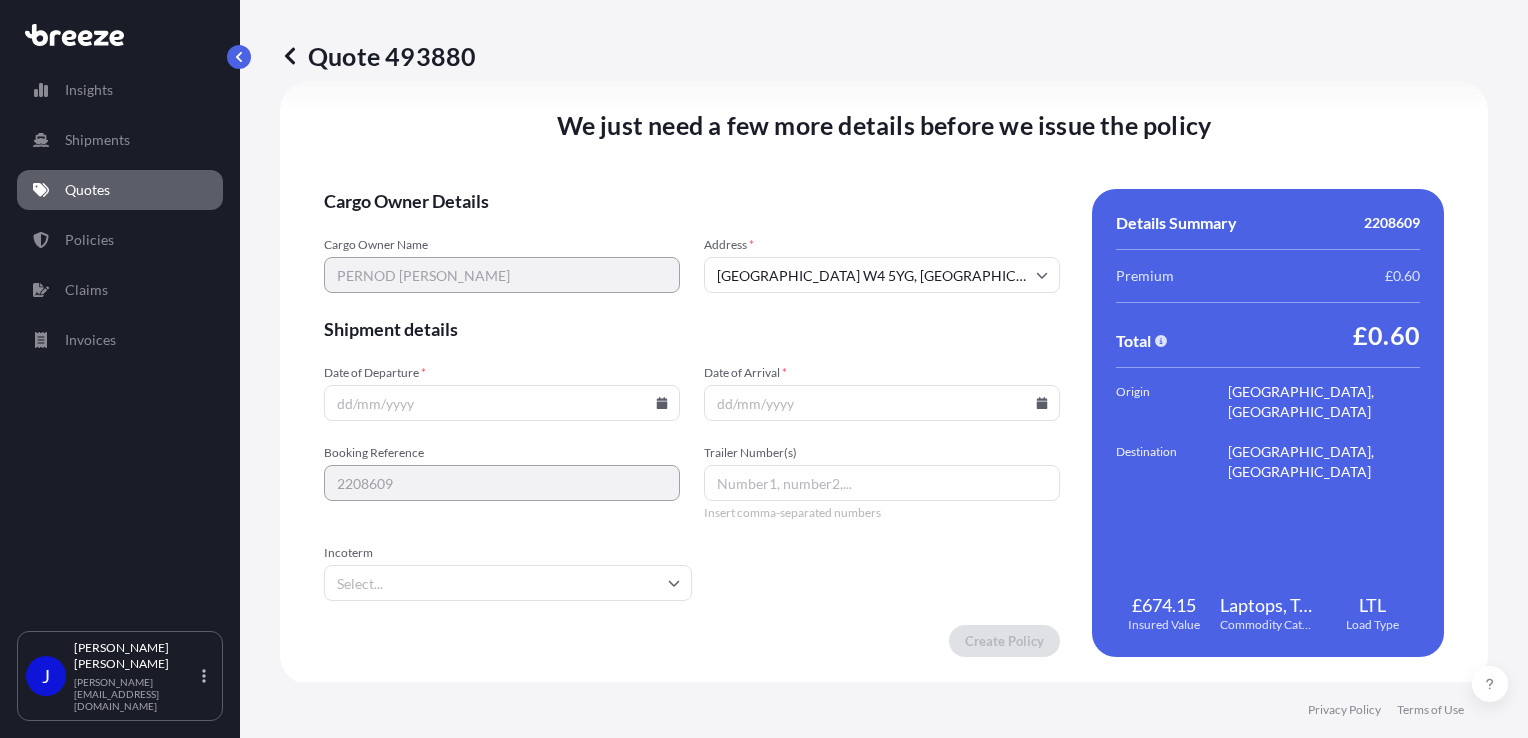 click 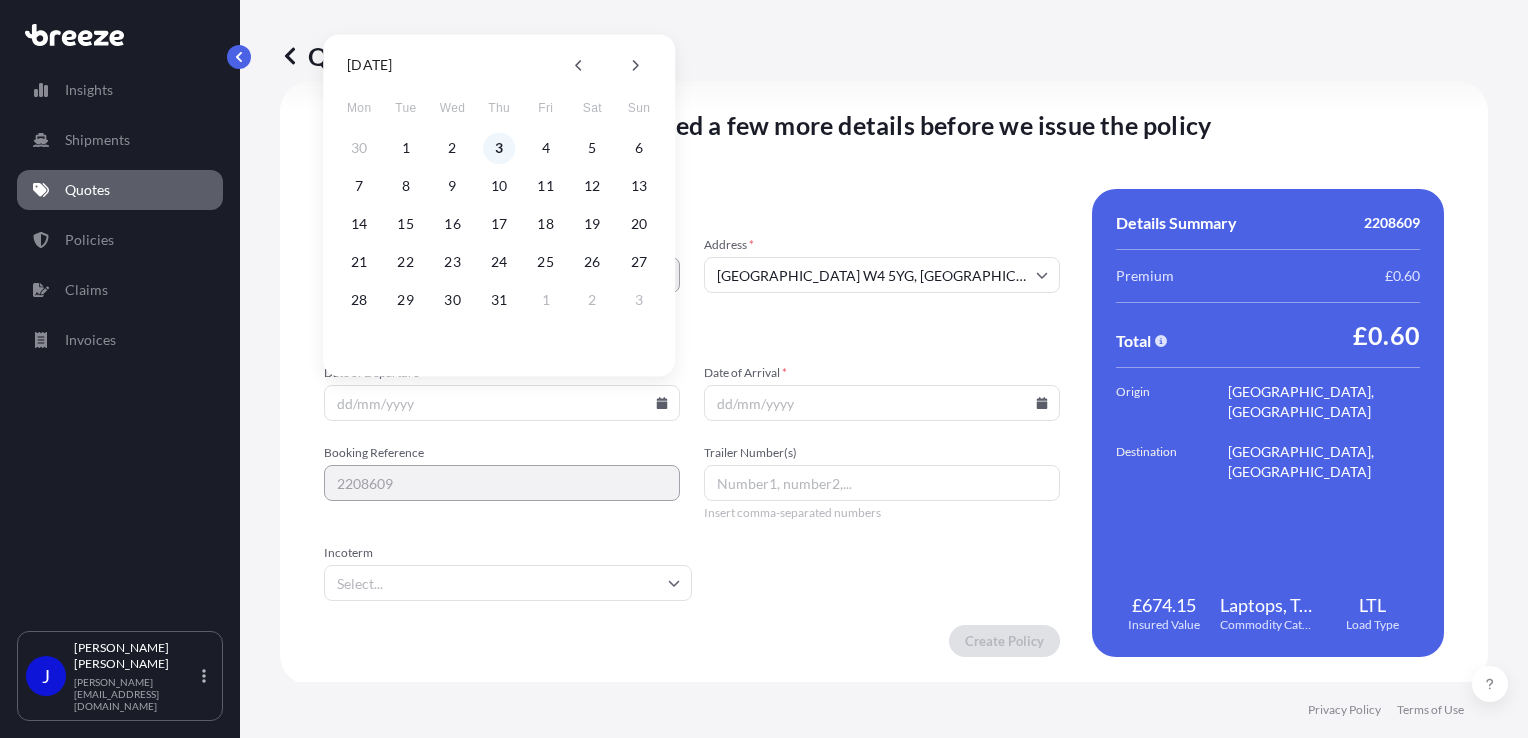 click on "3" at bounding box center [499, 148] 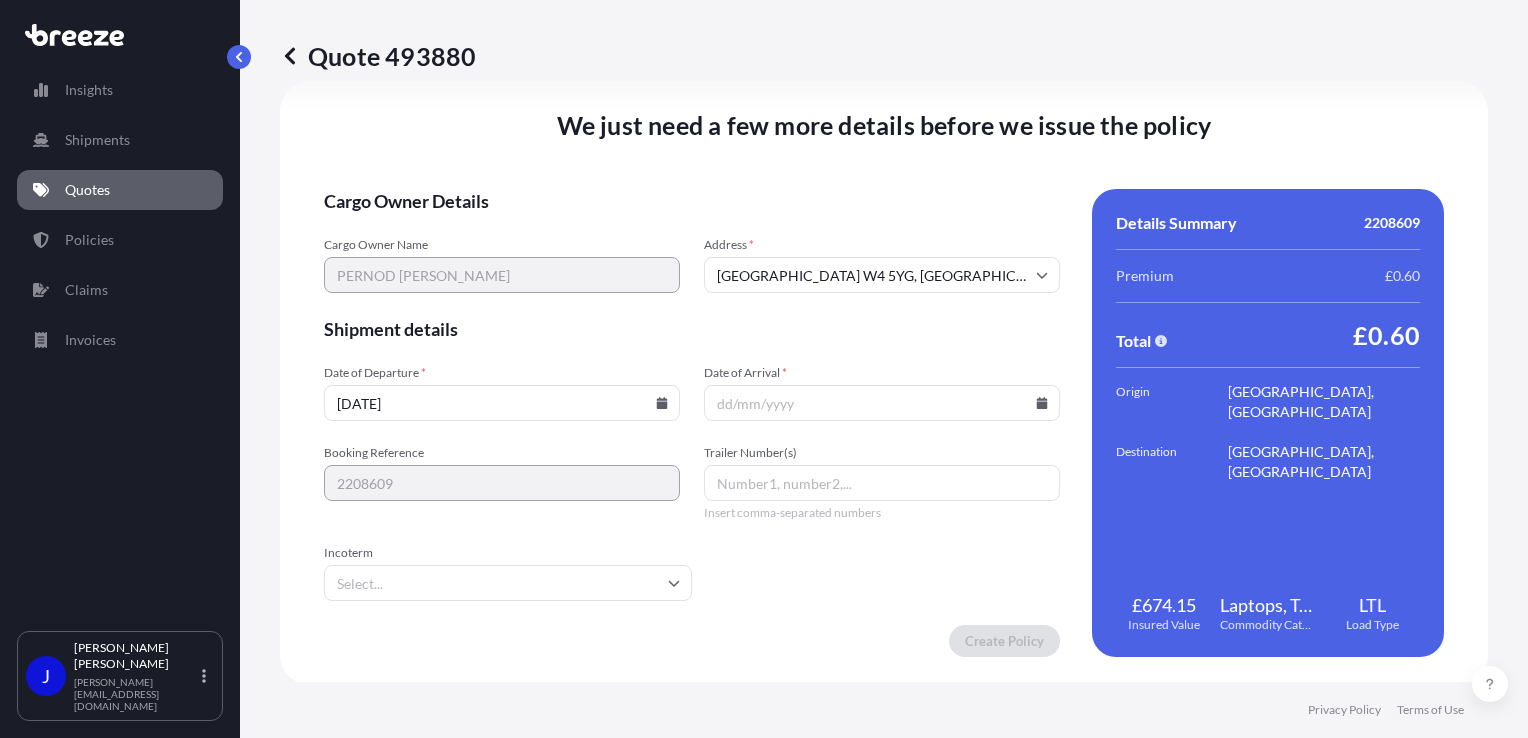 click 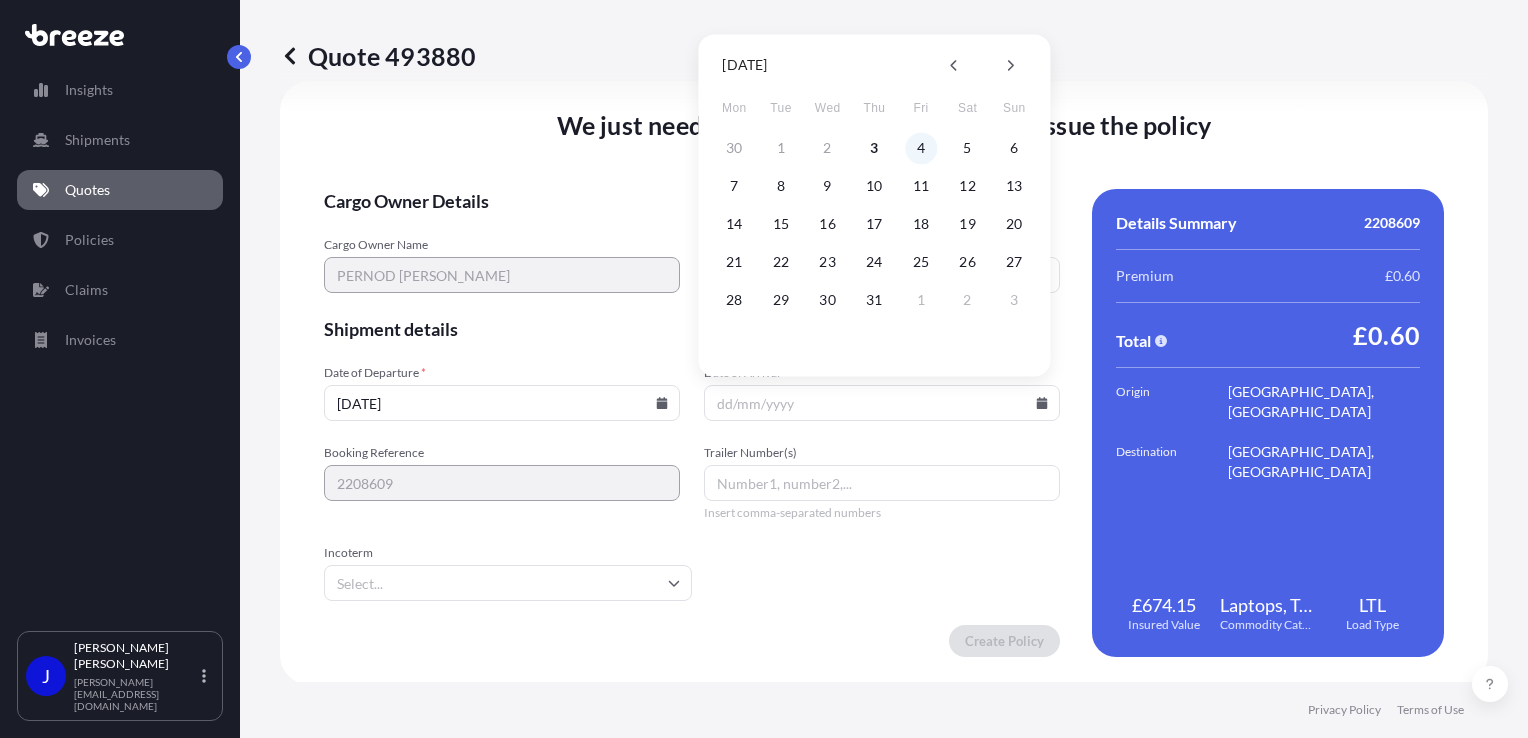 click on "4" at bounding box center (921, 148) 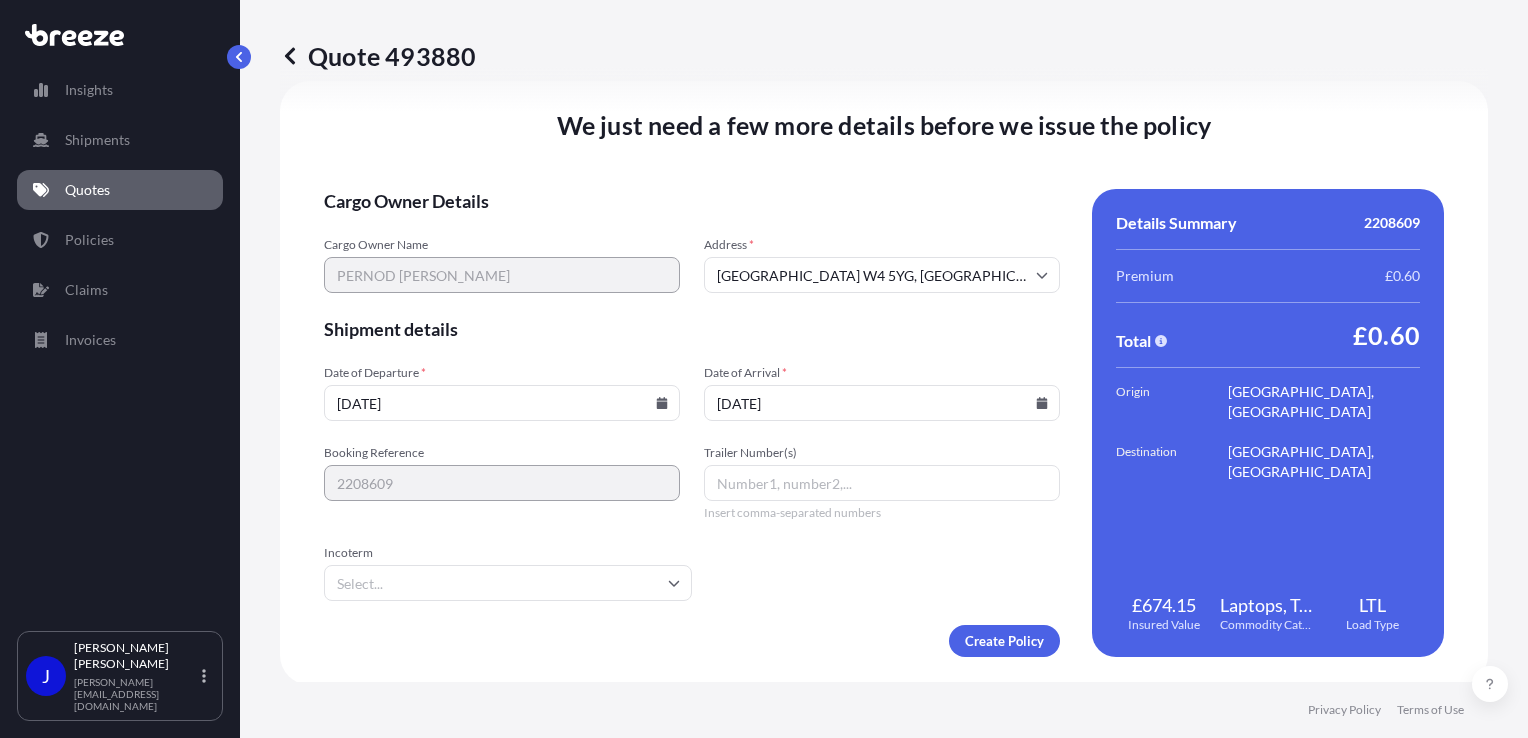 type on "[DATE]" 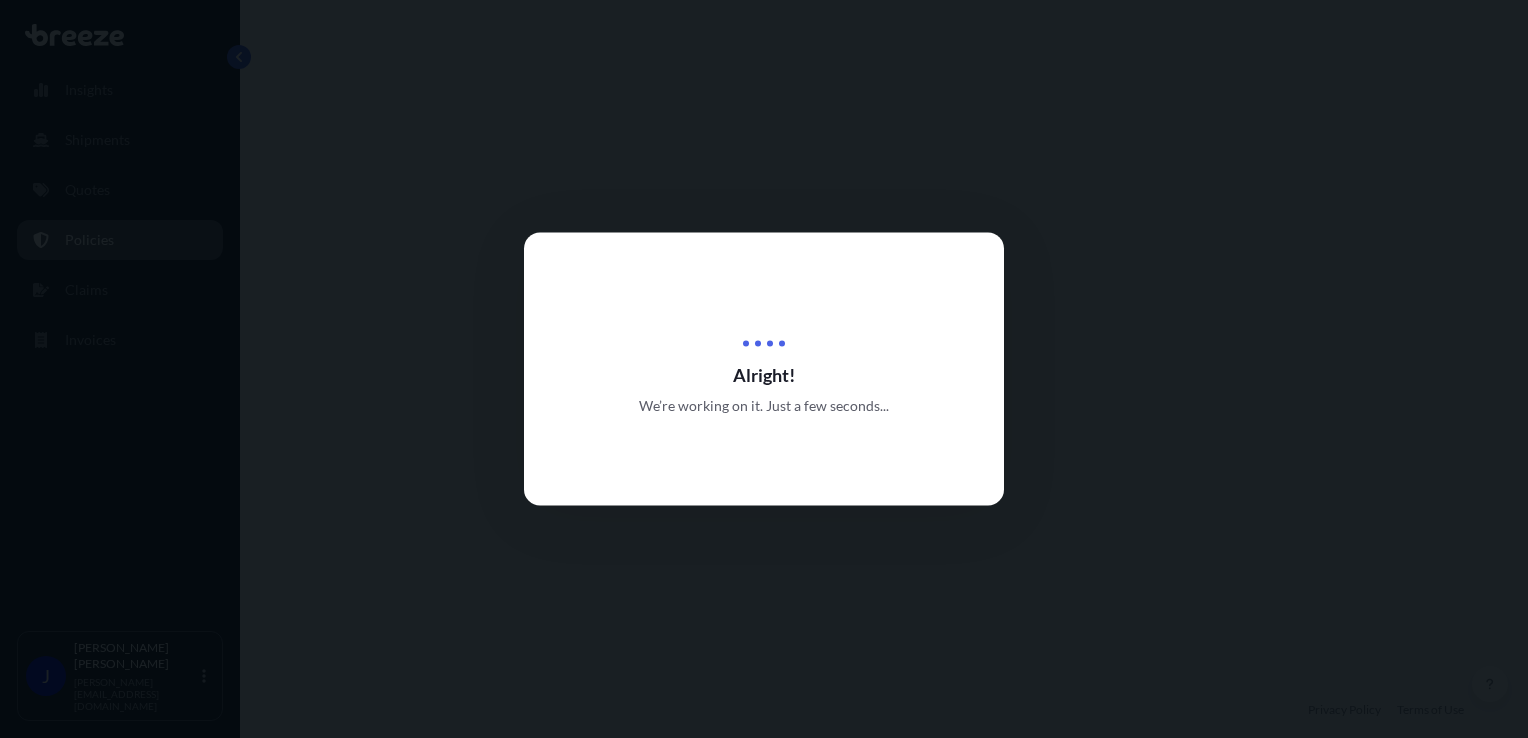 scroll, scrollTop: 0, scrollLeft: 0, axis: both 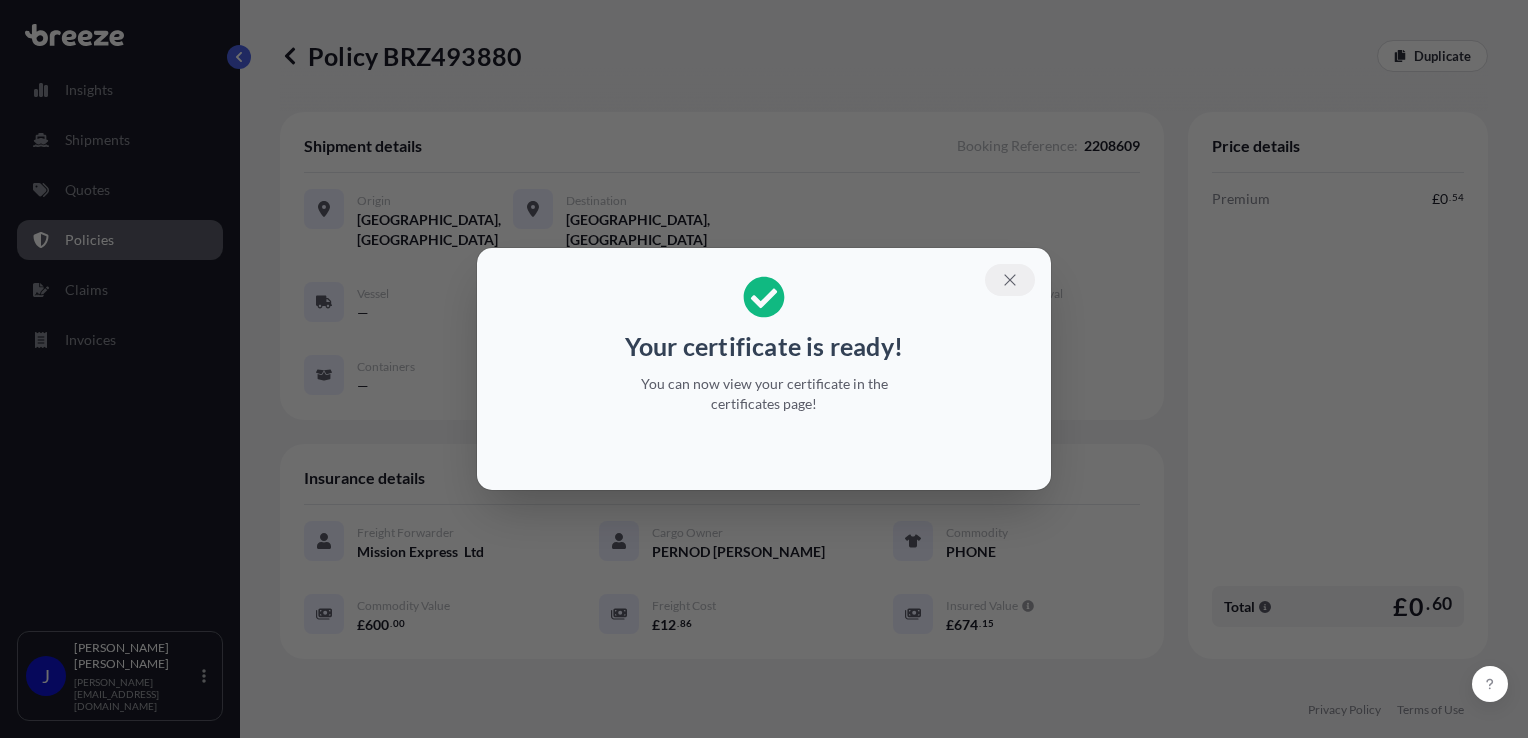 click 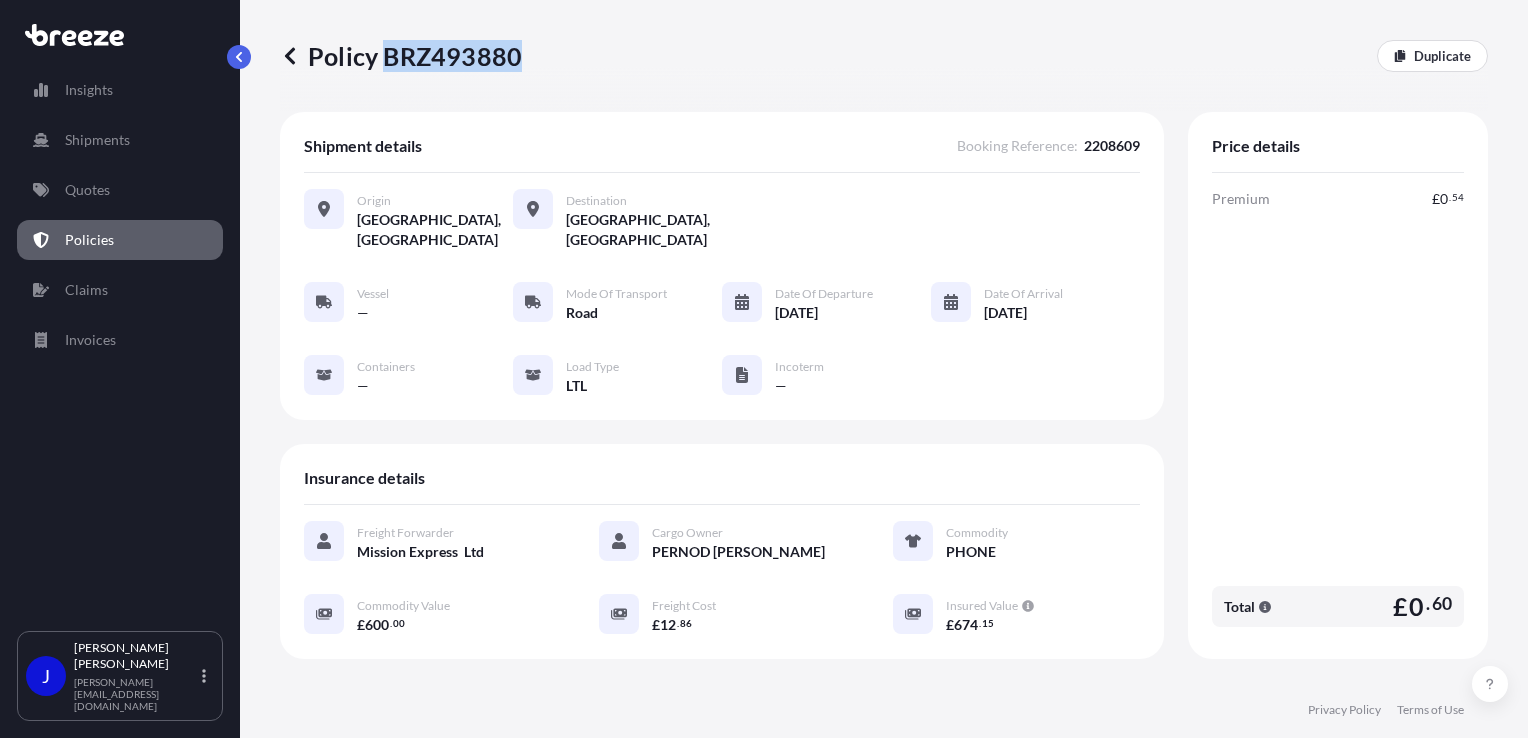 drag, startPoint x: 385, startPoint y: 60, endPoint x: 517, endPoint y: 61, distance: 132.00378 